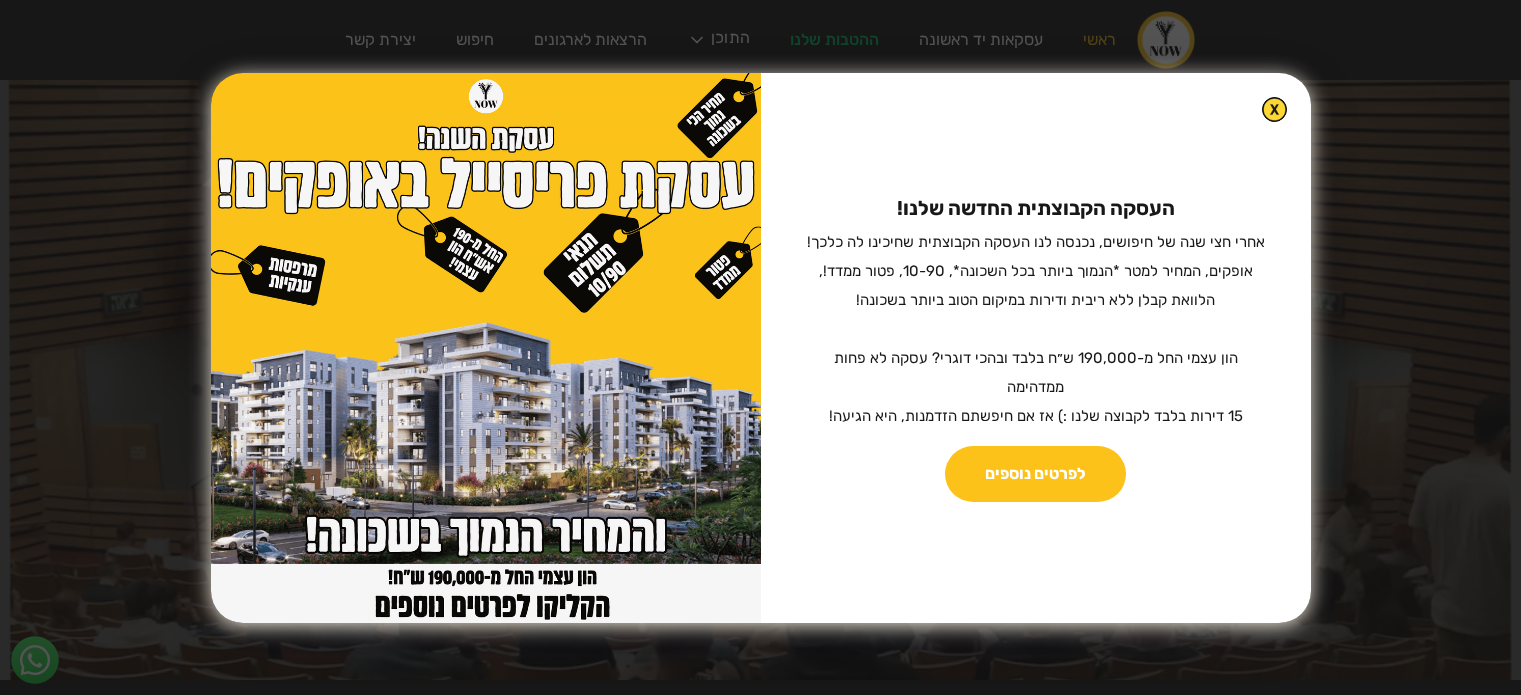 scroll, scrollTop: 0, scrollLeft: 0, axis: both 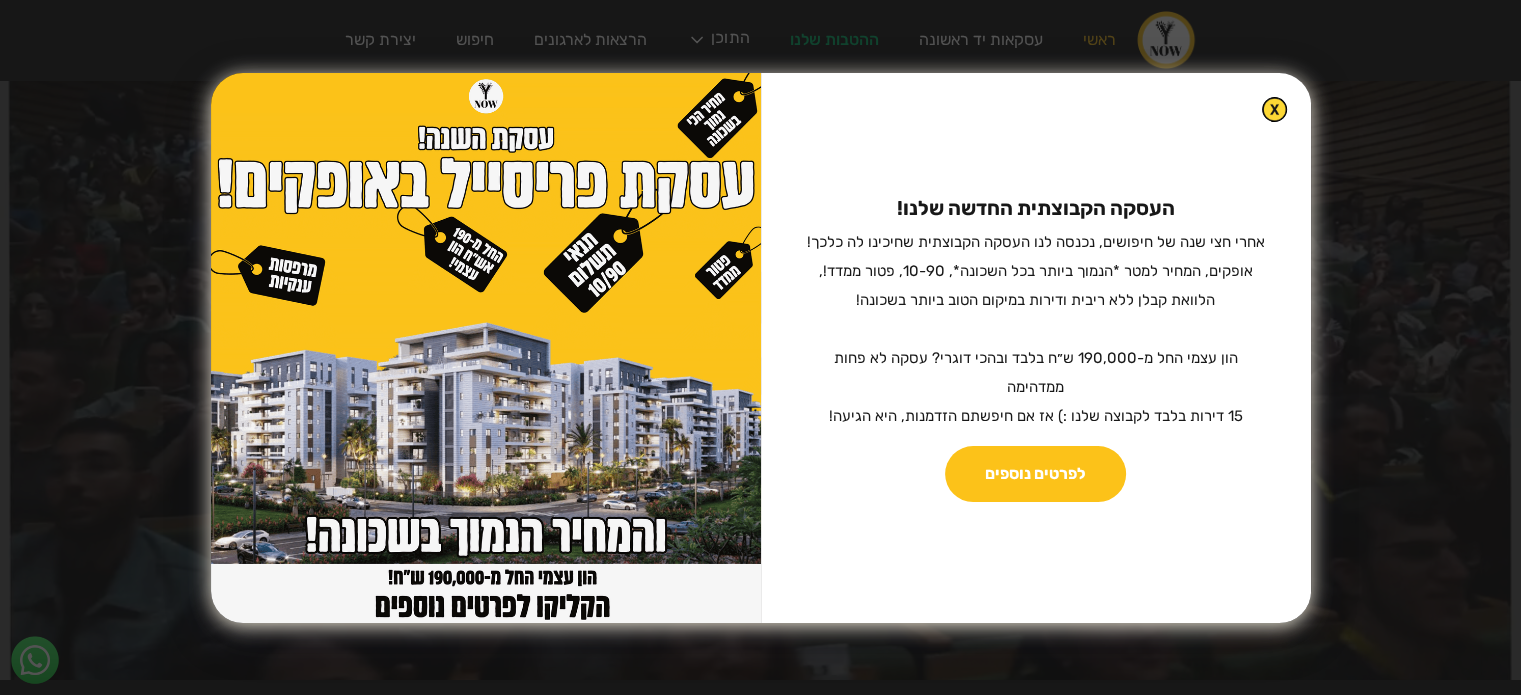 click on "העסקה הקבוצתית החדשה שלנו! ‍ אחרי חצי שנה של חיפושים, נכנסה לנו העסקה הקבוצתית שחיכינו לה כלכך! אופקים, המחיר למטר *הנמוך ביותר בכל השכונה*, 10-90, פטור ממדד!, הלוואת קבלן ללא ריבית ודירות במיקום הטוב ביותר בשכונה! הון עצמי החל מ-190,000 ש״ח בלבד ובהכי דוגרי? עסקה לא פחות ממדהימה 15 דירות בלבד לקבוצה שלנו :) אז אם חיפשתם הזדמנות, היא הגיעה! לפרטים נוספים" at bounding box center (1036, 348) 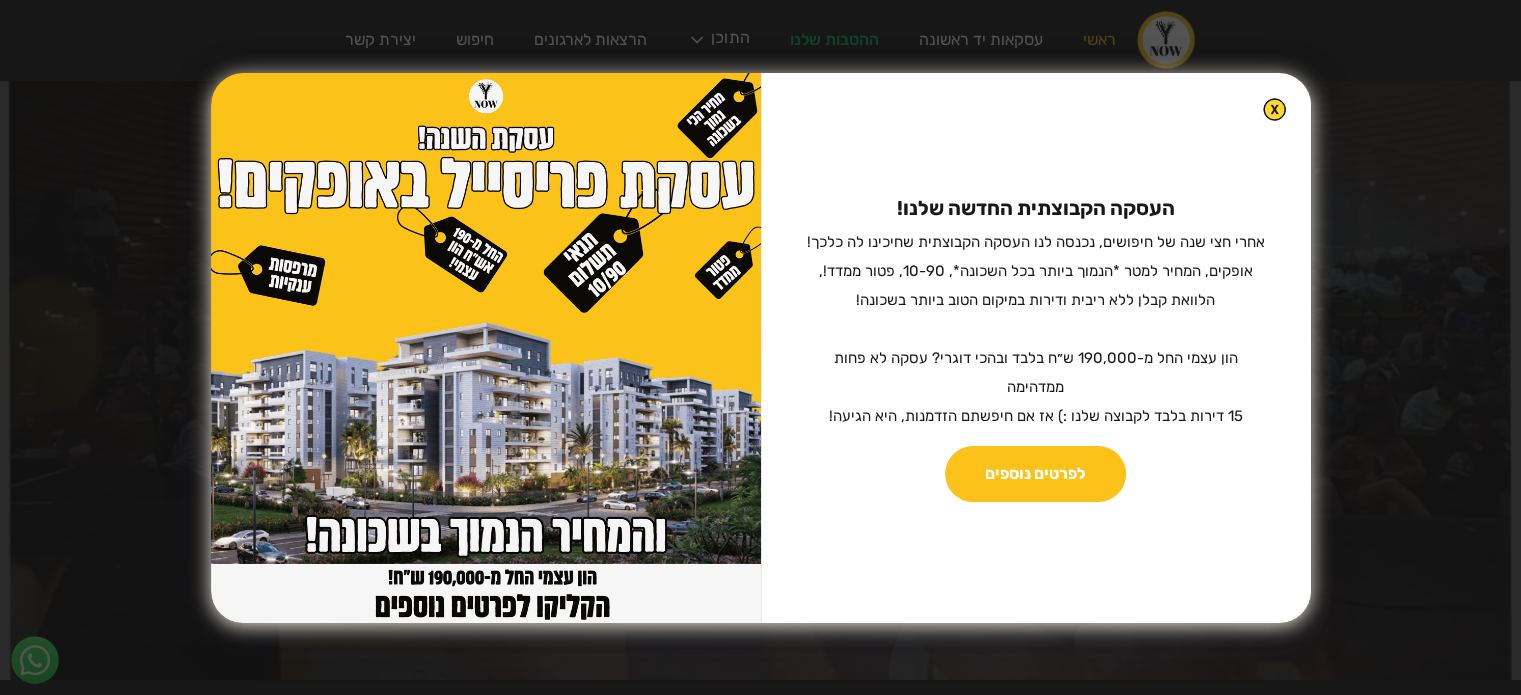 click at bounding box center (1274, 109) 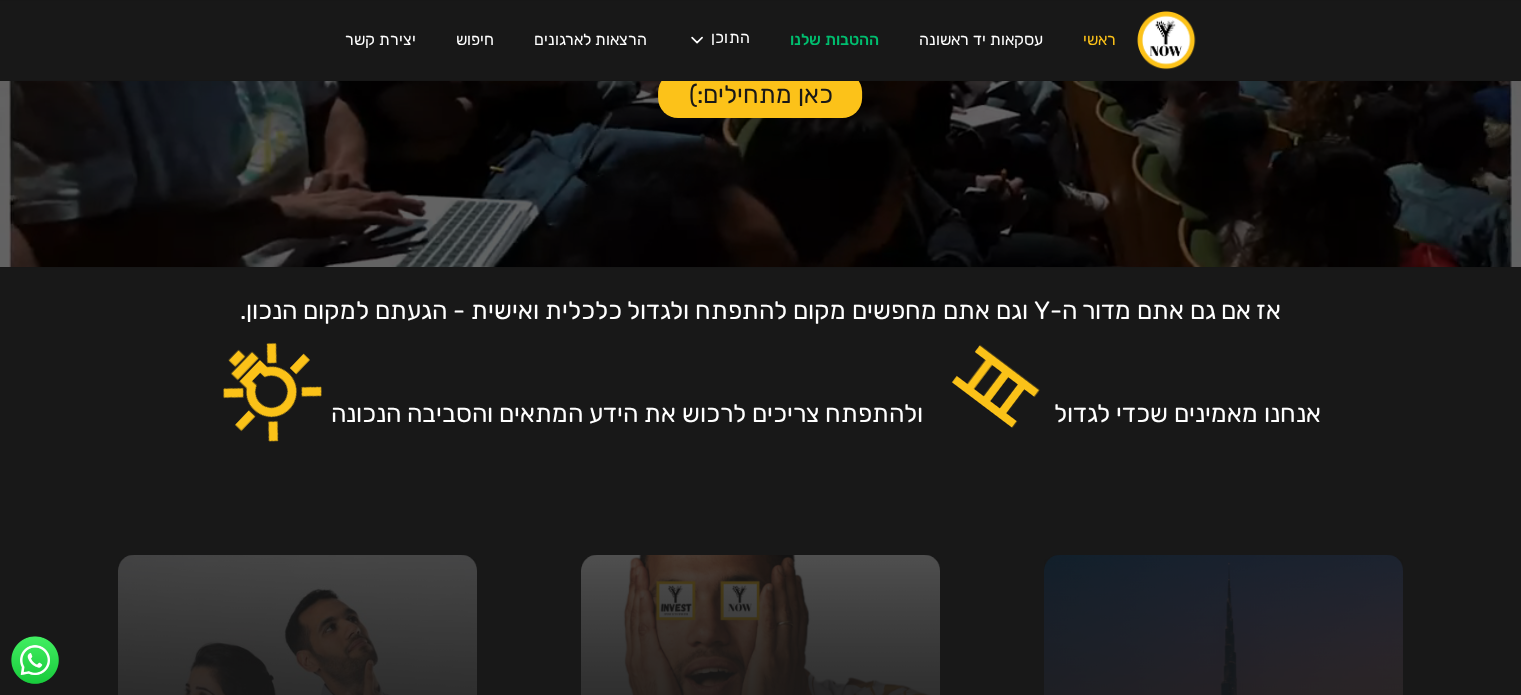 scroll, scrollTop: 575, scrollLeft: 0, axis: vertical 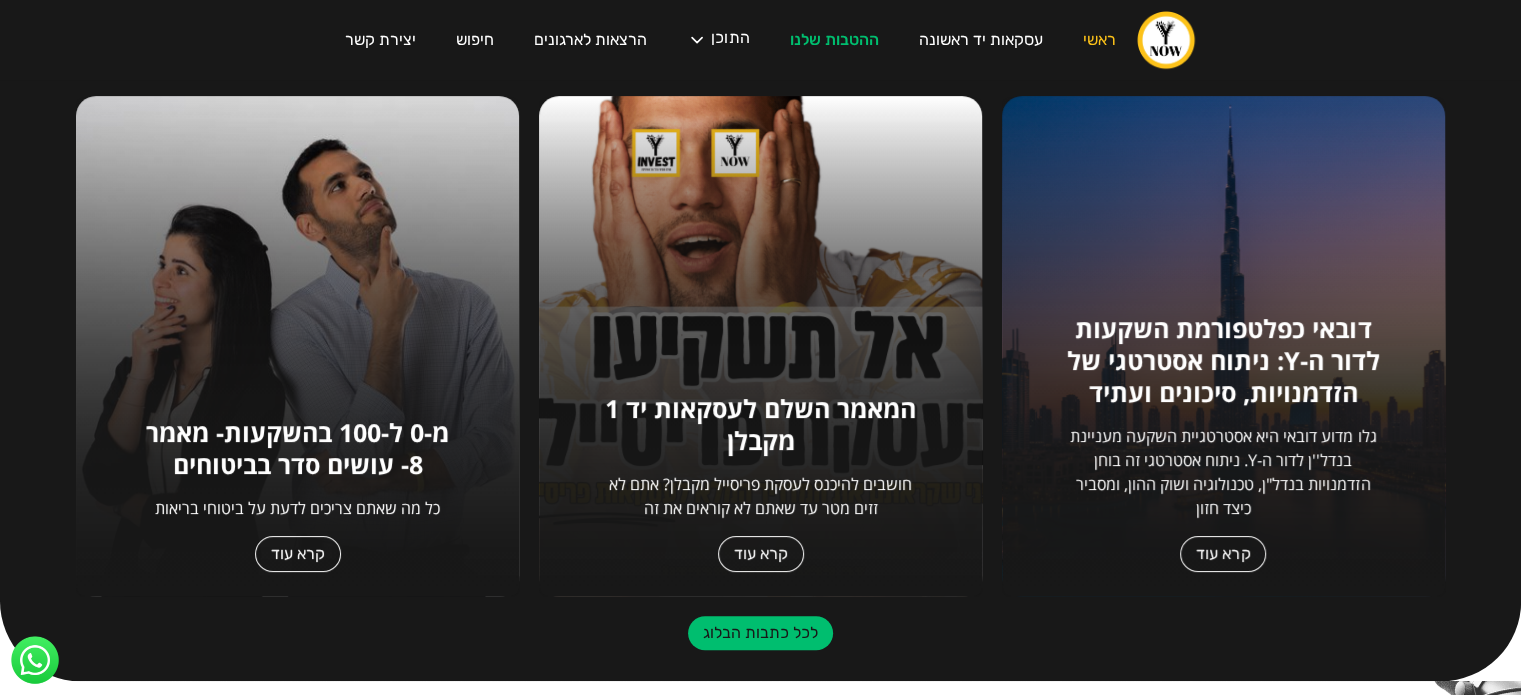 click on "המאמר השלם לעסקאות יד 1 מקבלן" at bounding box center (1223, 360) 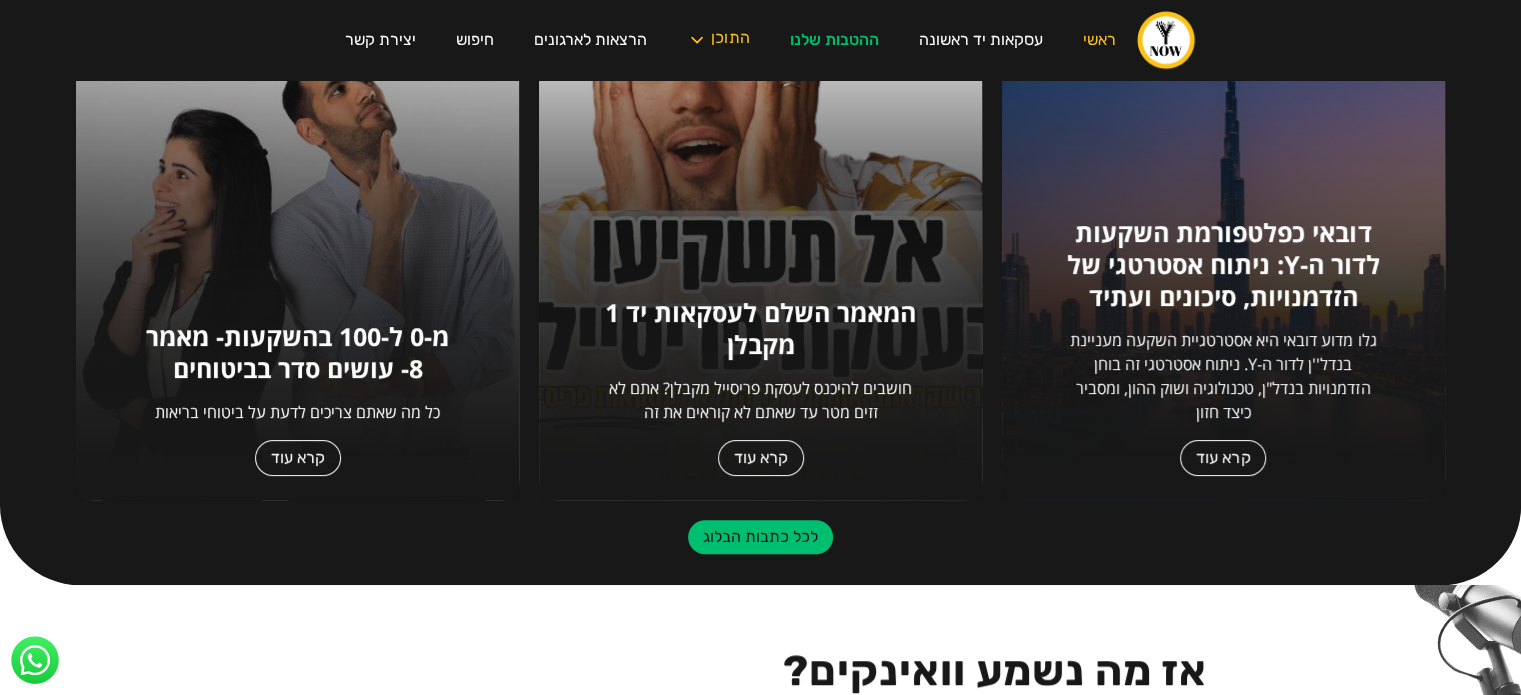 scroll, scrollTop: 900, scrollLeft: 0, axis: vertical 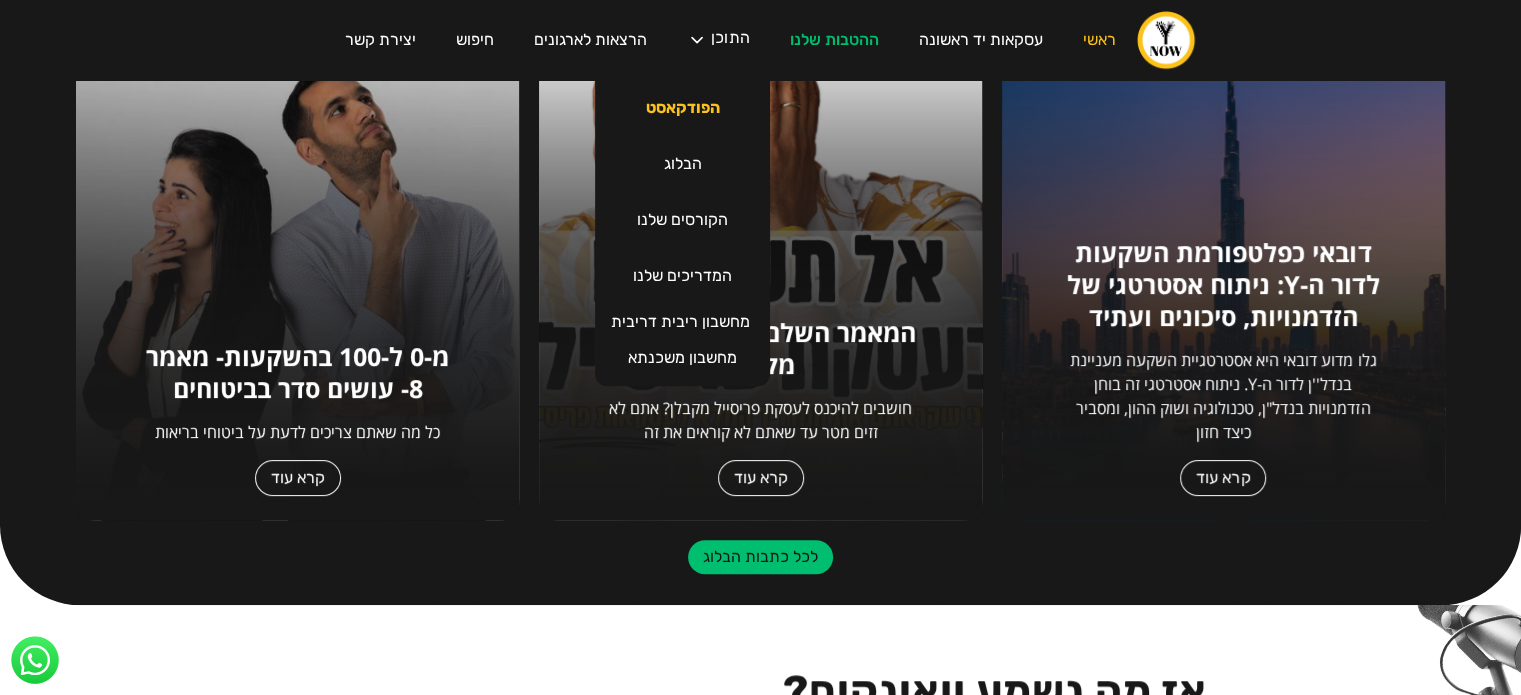 click on "הפודקאסט" at bounding box center (683, 108) 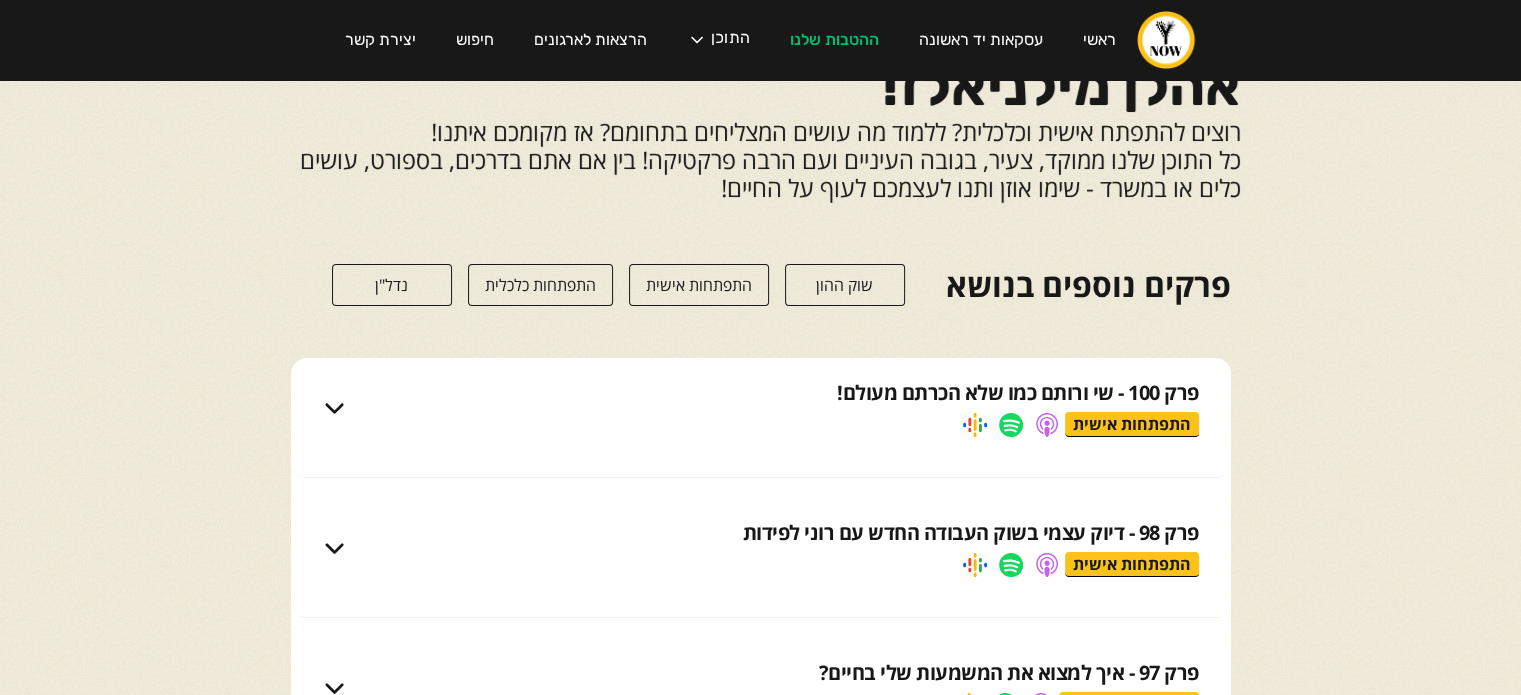 scroll, scrollTop: 0, scrollLeft: 0, axis: both 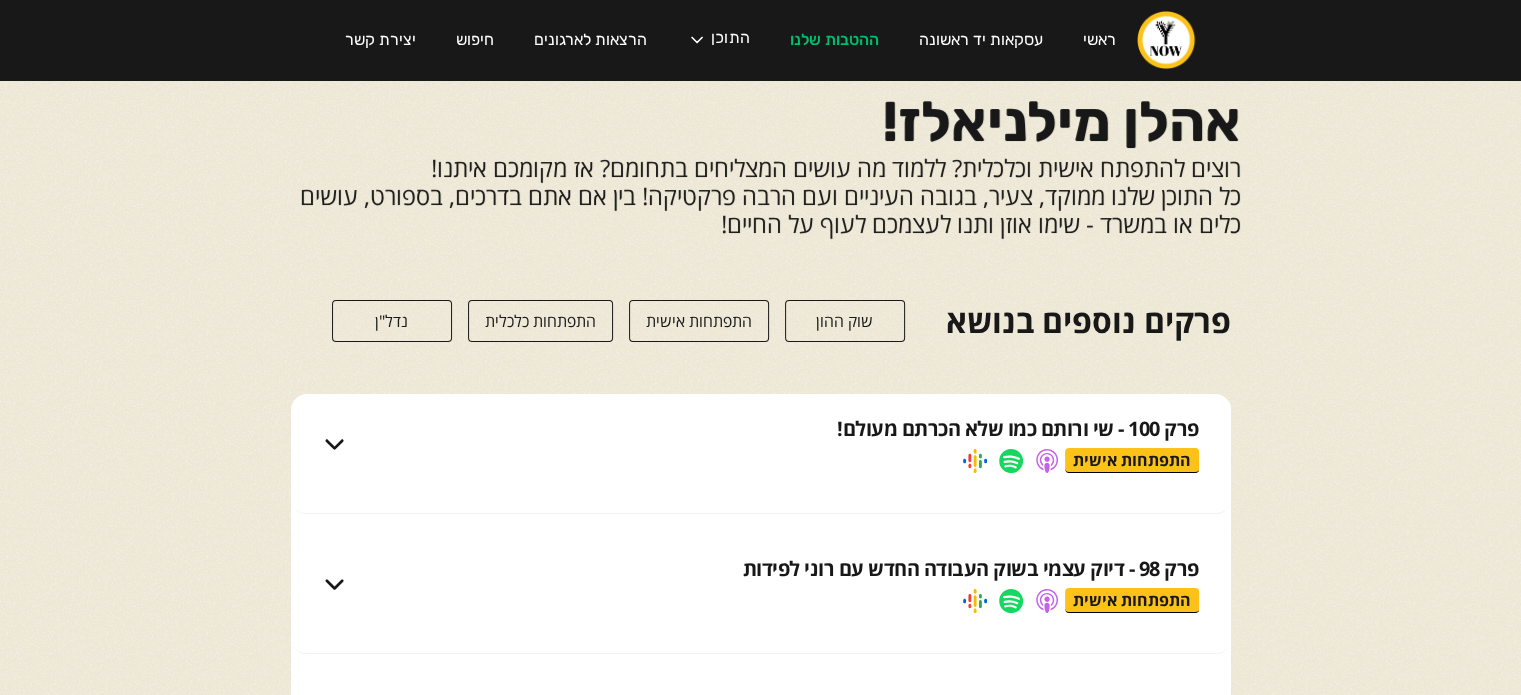 click on "פרק 100 - שי ורותם כמו שלא הכרתם מעולם! התפתחות אישית" at bounding box center [761, 444] 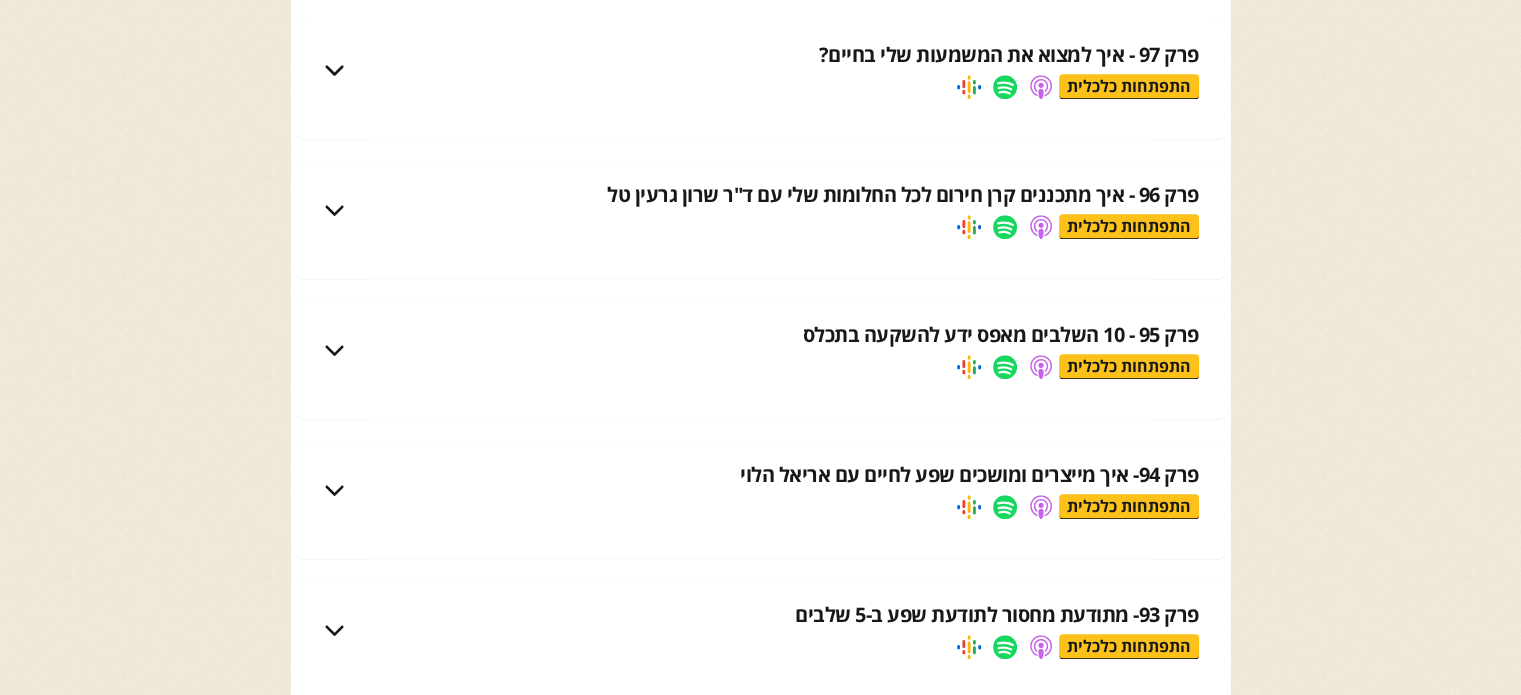 scroll, scrollTop: 1500, scrollLeft: 0, axis: vertical 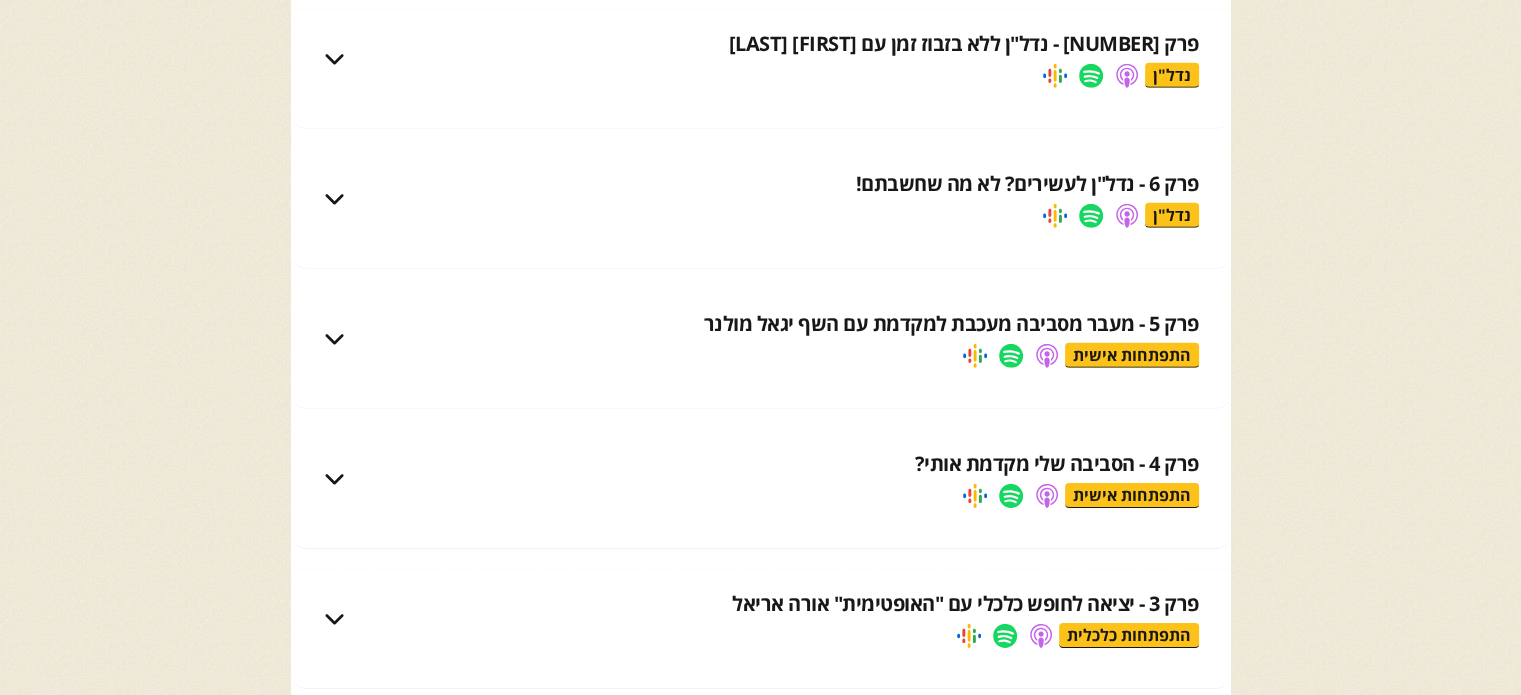 drag, startPoint x: 1527, startPoint y: 99, endPoint x: 1505, endPoint y: 531, distance: 432.5598 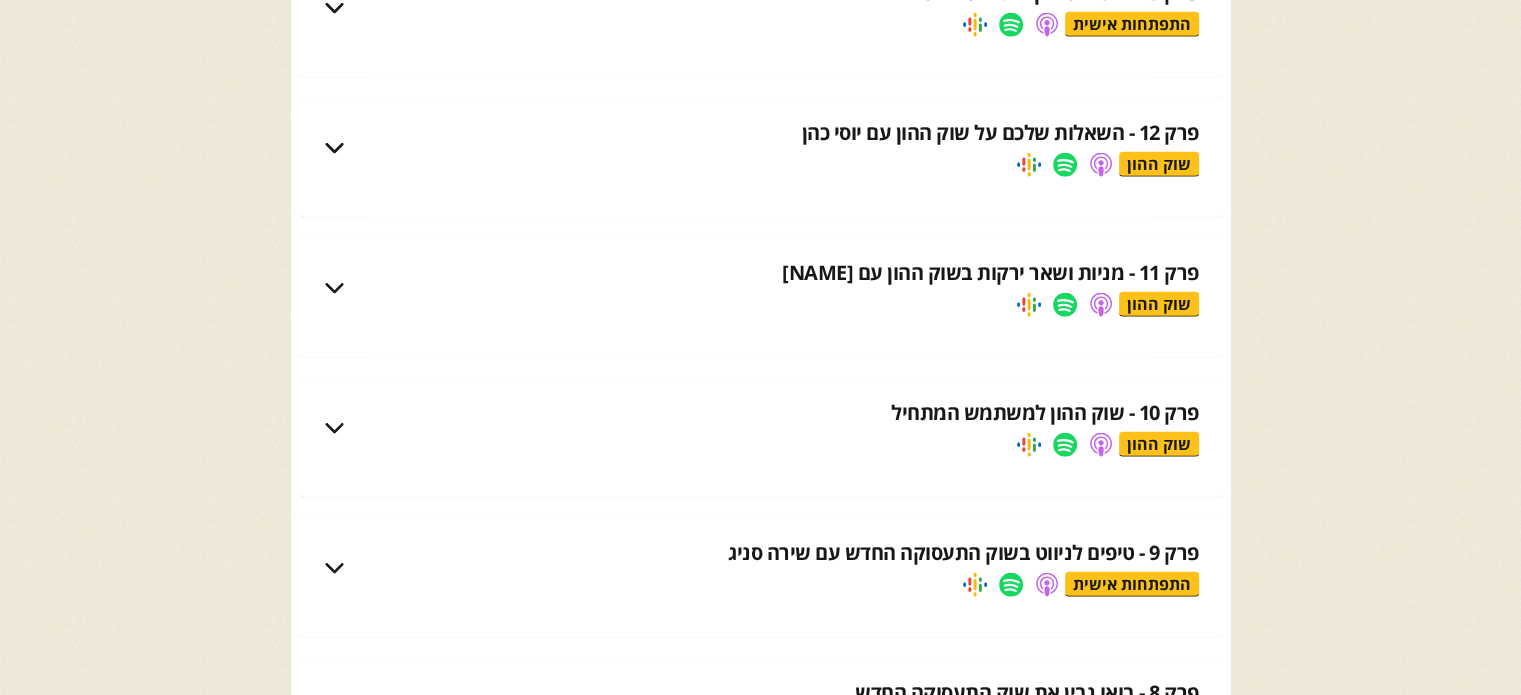 click on "ראשי עסקאות יד ראשונה ההטבות שלנו התוכן
הפודקאסט הבלוג הקורסים שלנו המדריכים שלנו מחשבון ריבית דריבית מחשבון משכנתא הרצאות לארגונים חיפוש יצירת קשר אהלן מילניאלז! רוצים להתפתח אישית וכלכלית? ללמוד מה עושים המצליחים בתחומם? אז מקומכם איתנו!  כל התוכן שלנו ממוקד, צעיר, בגובה העיניים ועם הרבה פרקטיקה! בין אם אתם בדרכים, בספורט, עושים כלים או במשרד - שימו אוזן ותנו לעצמכם לעוף על החיים!  פרקים נוספים בנושא שוק ההון התפתחות אישית התפתחות כלכלית נדל"ן פרק 100 - שי ורותם כמו שלא הכרתם מעולם! התפתחות אישית ‍ כדי לא לפספס כלום היכנסו  לאתר שלנו הקליקו הקליקו  קליק בקליק" at bounding box center (760, -12129) 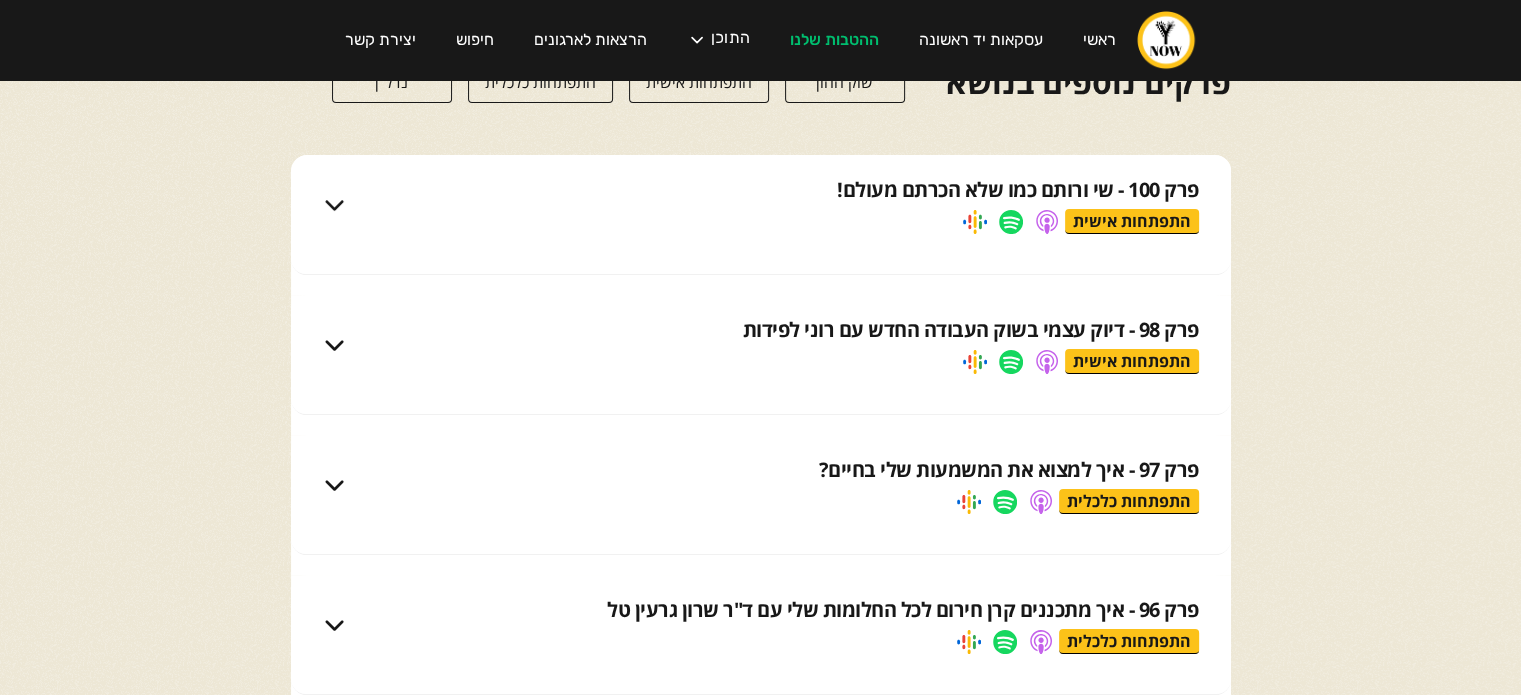 scroll, scrollTop: 0, scrollLeft: 0, axis: both 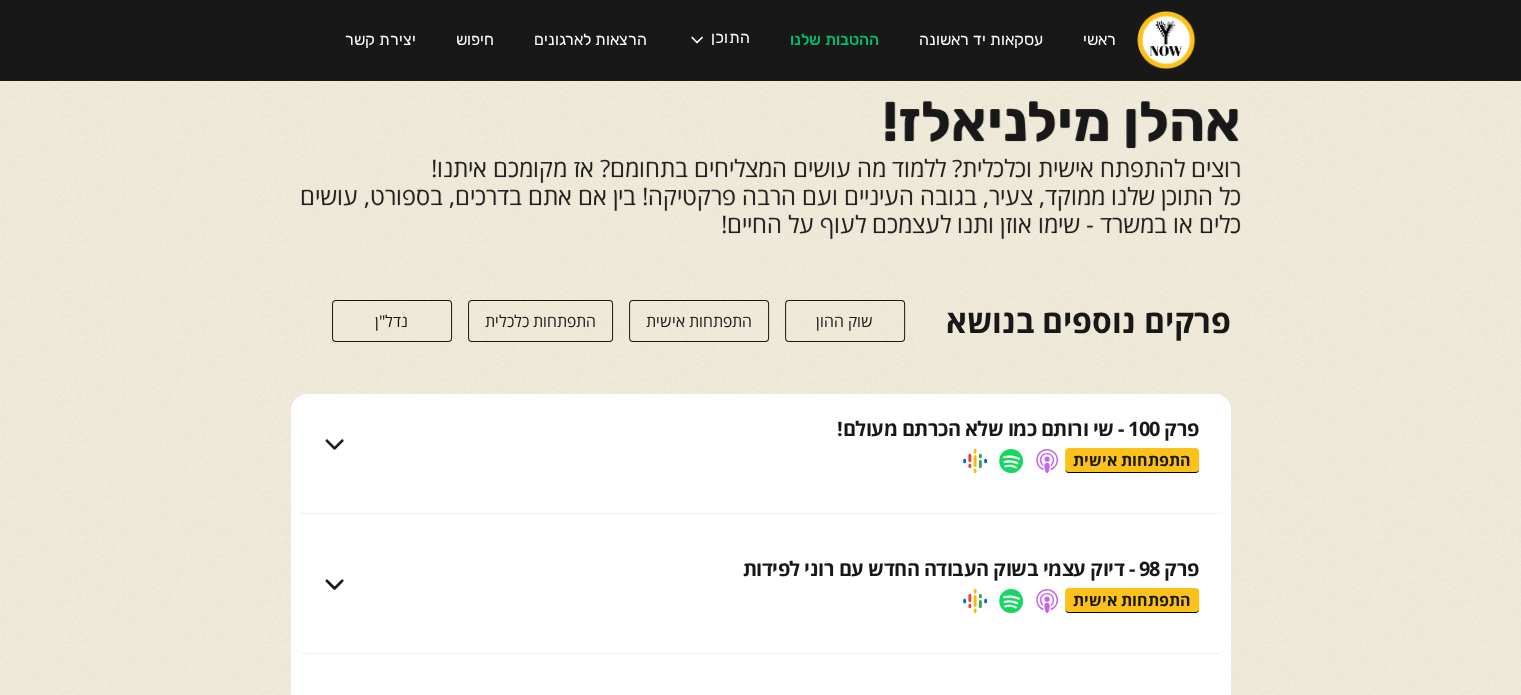 click on "שוק ההון" at bounding box center (845, 321) 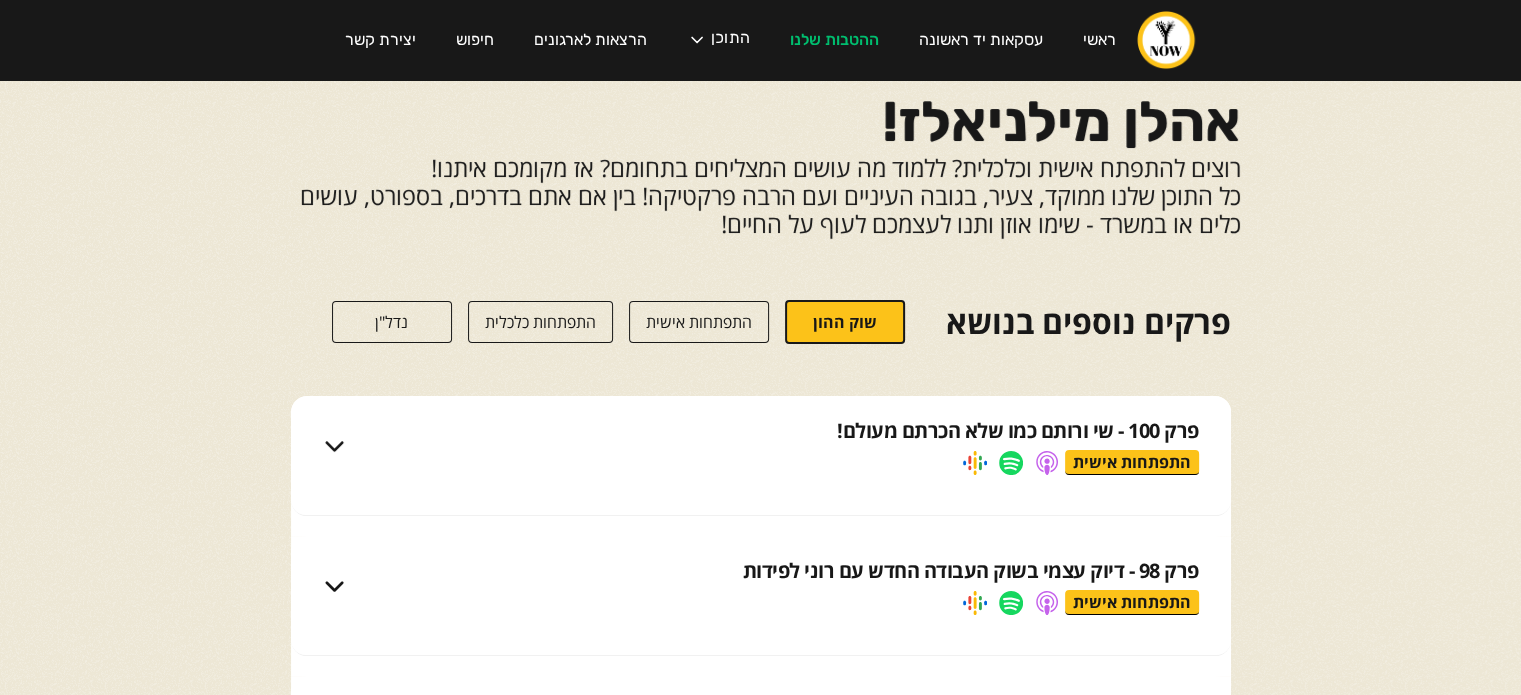 click on "התפתחות אישית" at bounding box center (699, 322) 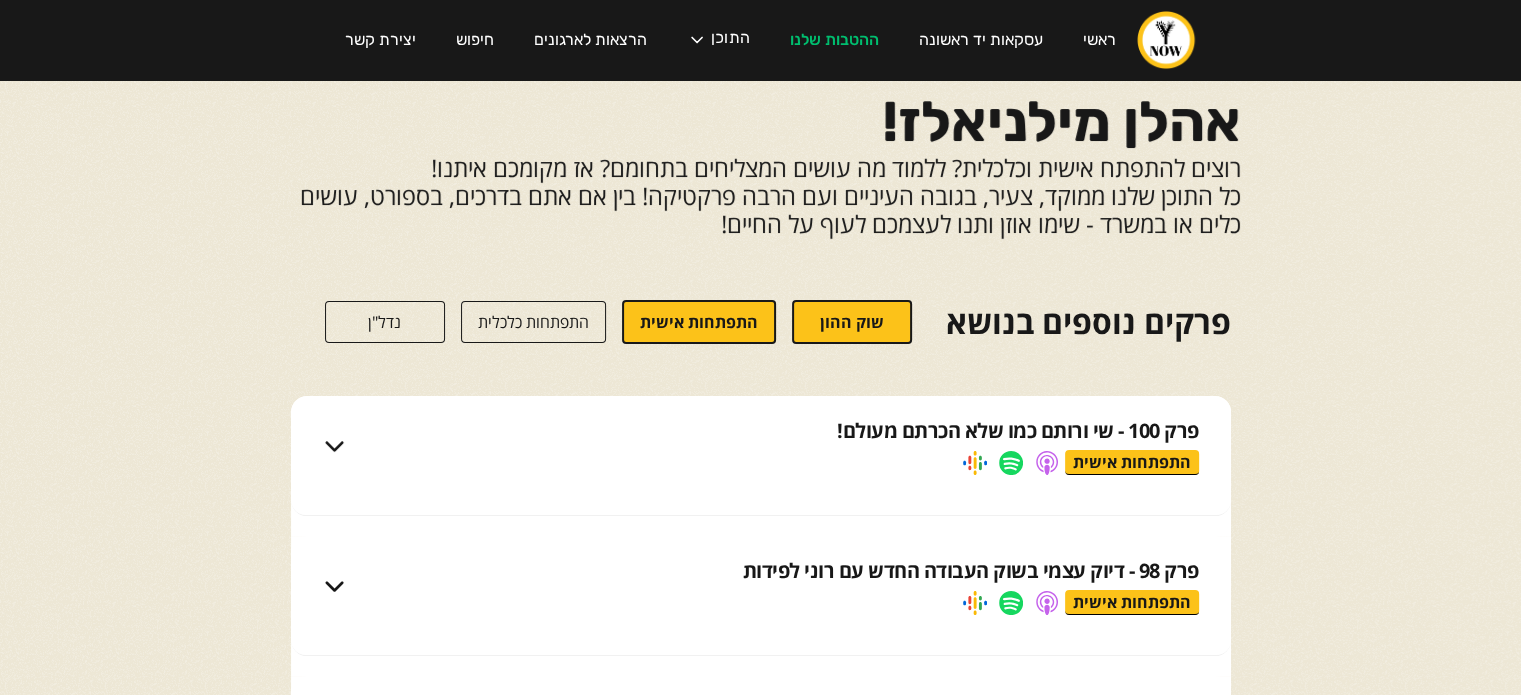 click on "התפתחות כלכלית" at bounding box center [533, 322] 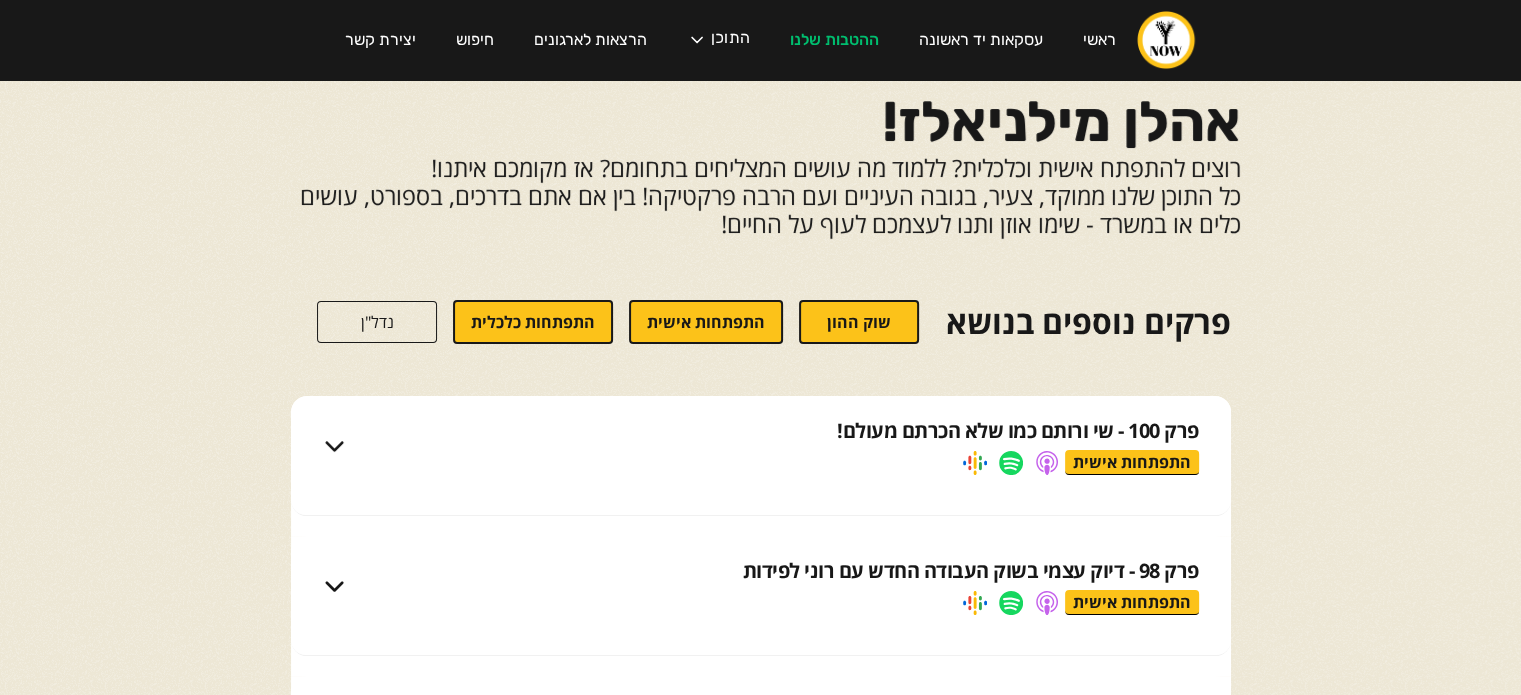 click on "שוק ההון התפתחות אישית התפתחות כלכלית נדל"ן" at bounding box center (618, 322) 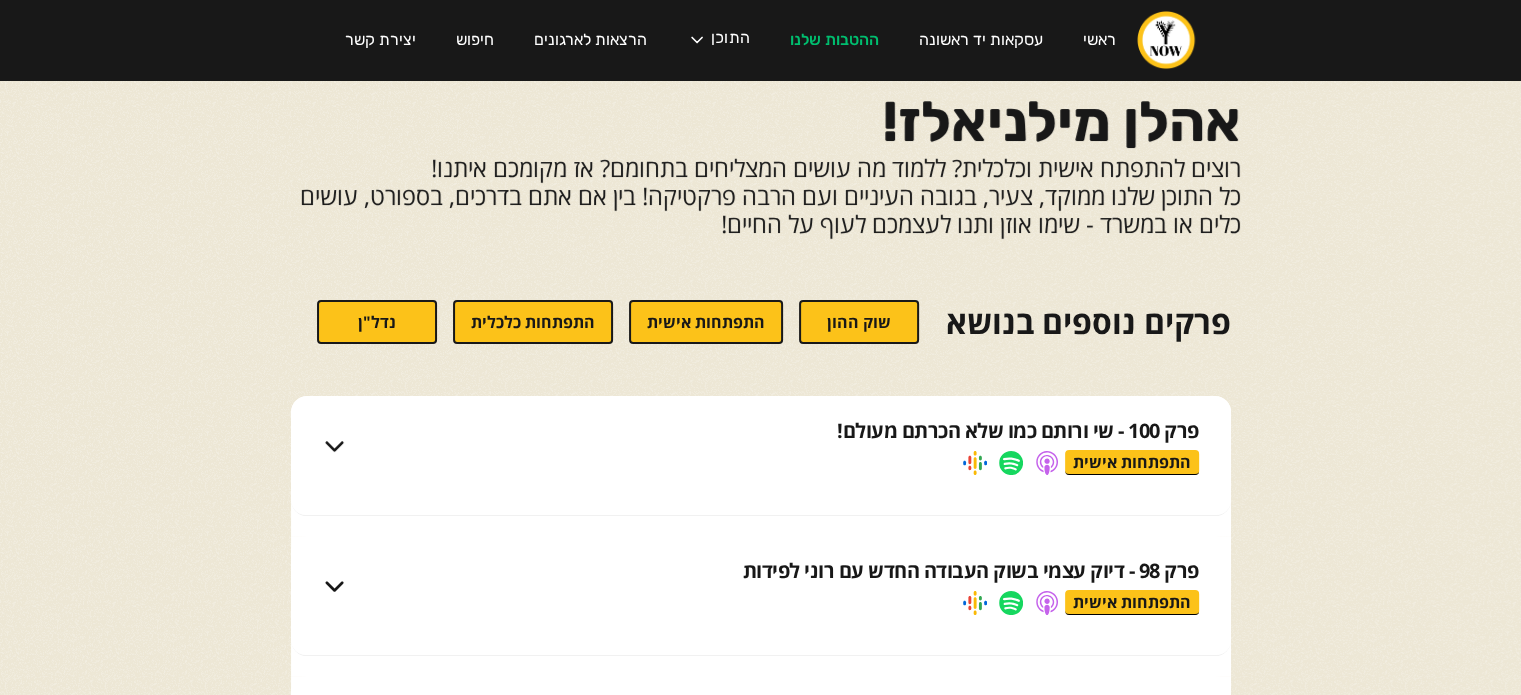 click on "התפתחות כלכלית" at bounding box center [533, 322] 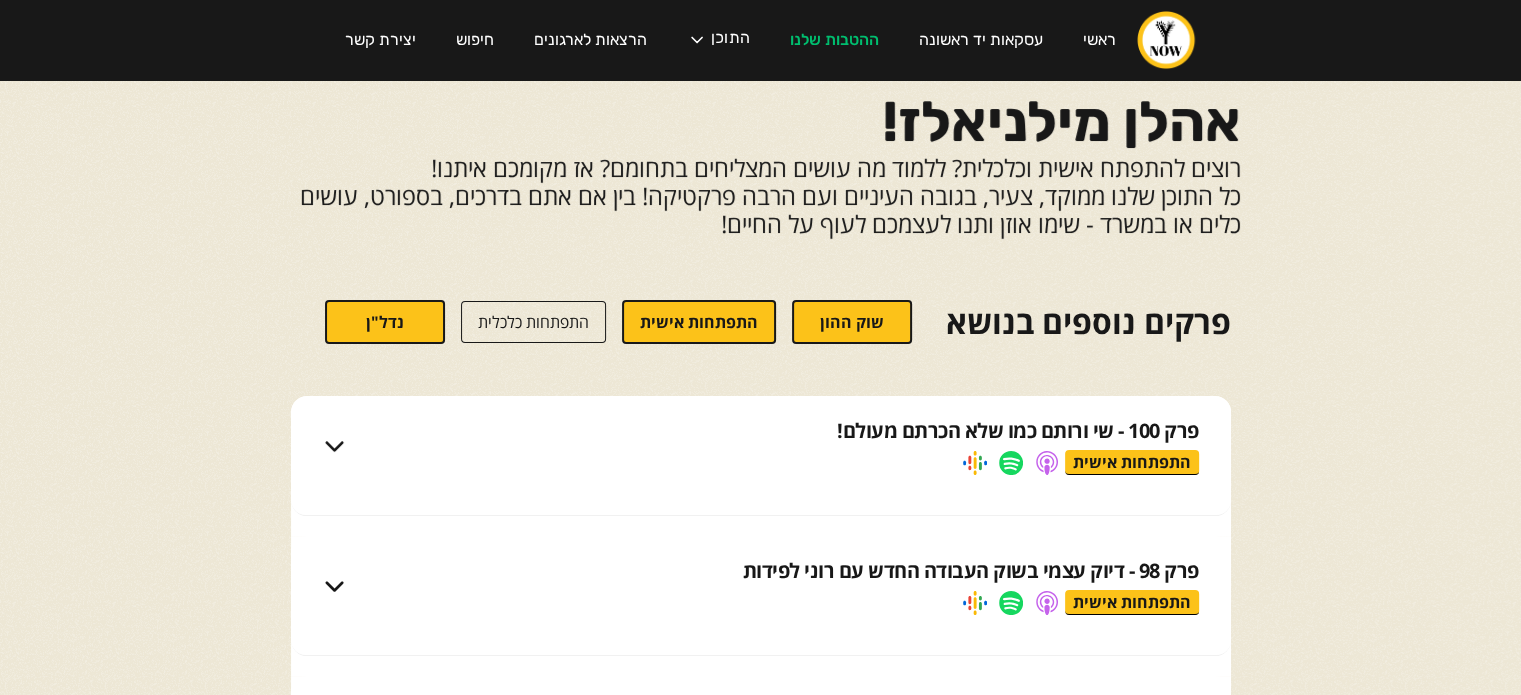 click on "שוק ההון" at bounding box center (852, 322) 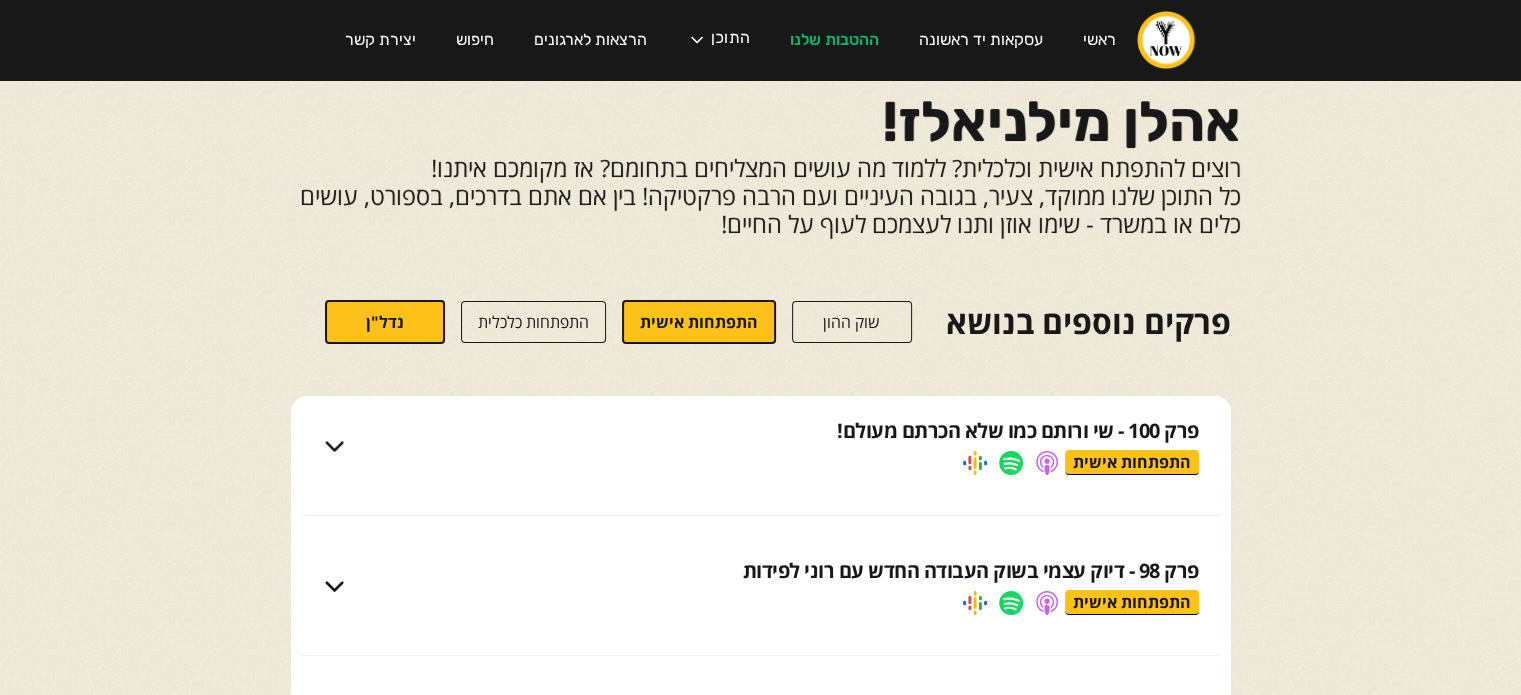 click on "פרק 100 - שי ורותם כמו שלא הכרתם מעולם! התפתחות אישית" at bounding box center [761, 446] 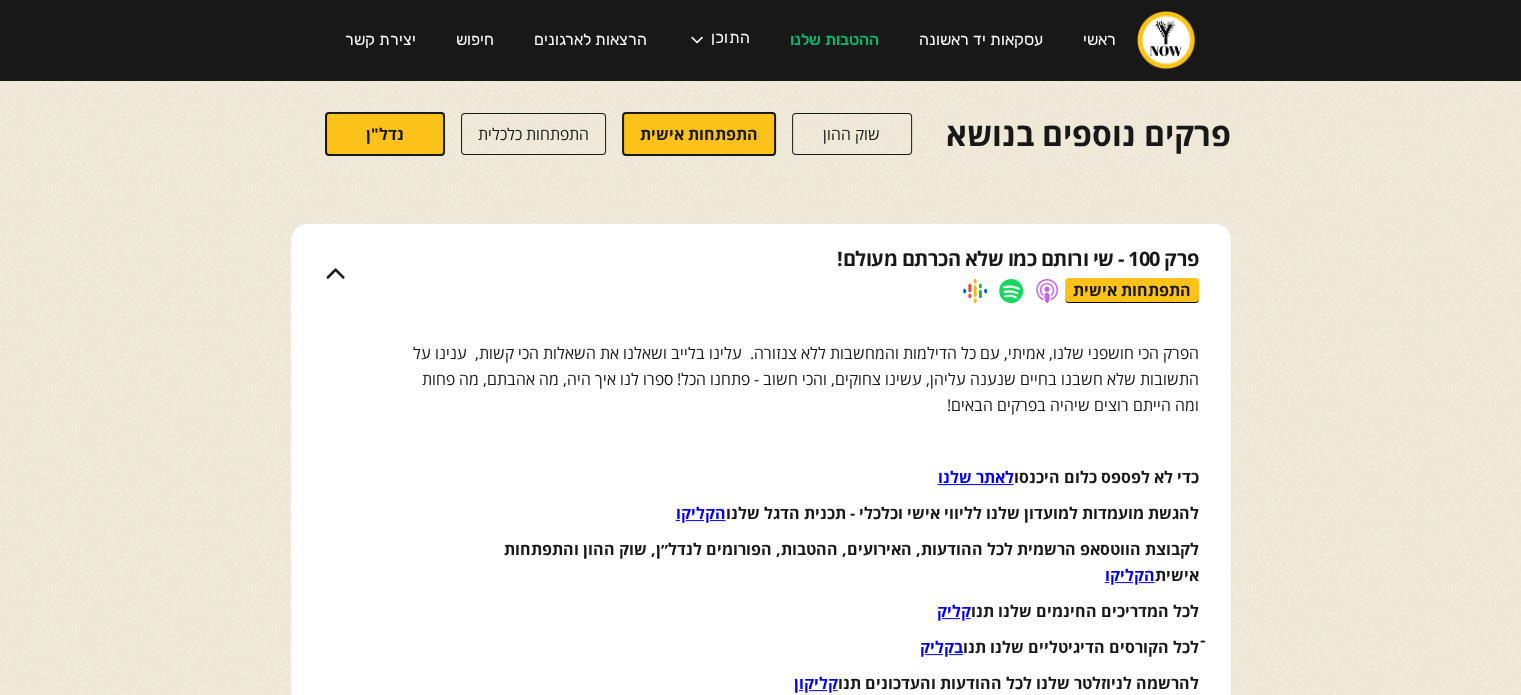 scroll, scrollTop: 224, scrollLeft: 0, axis: vertical 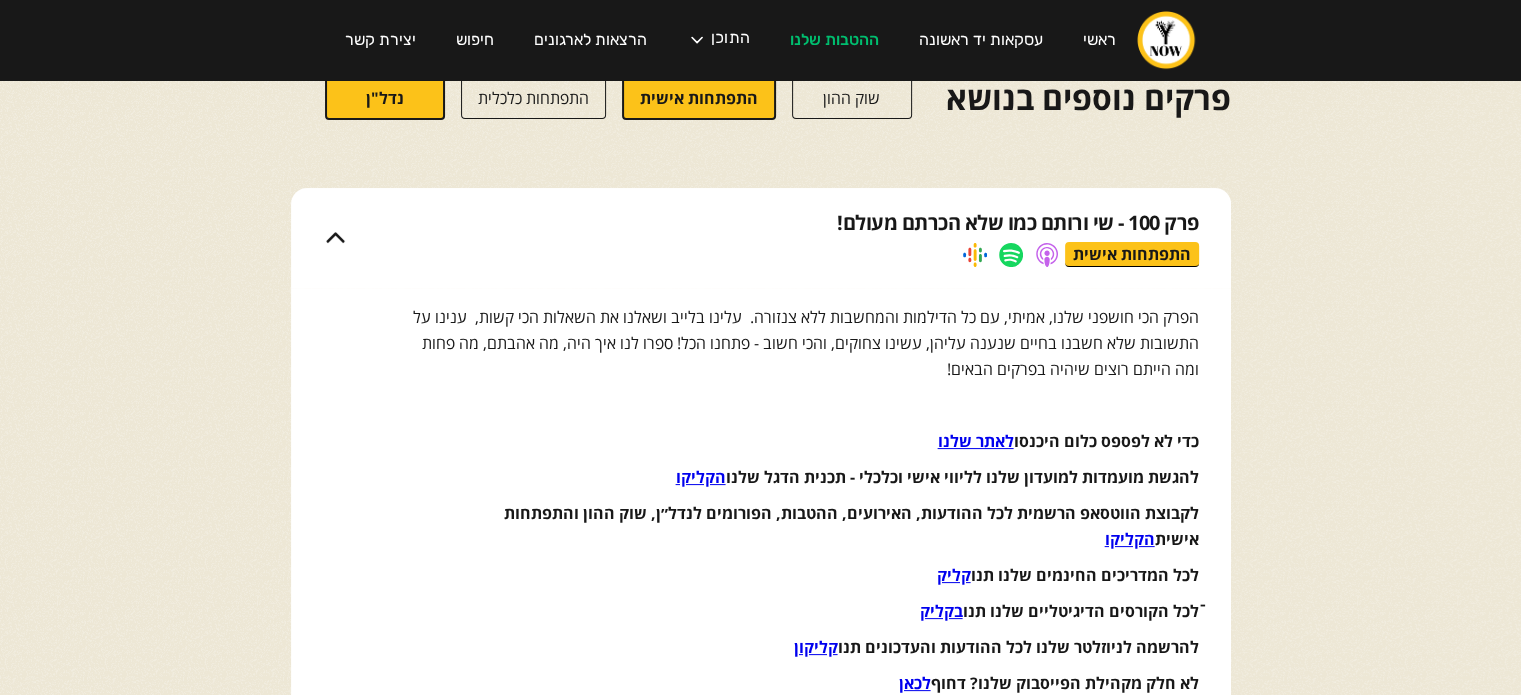 click on "פרק 100 - שי ורותם כמו שלא הכרתם מעולם!" at bounding box center (1018, 223) 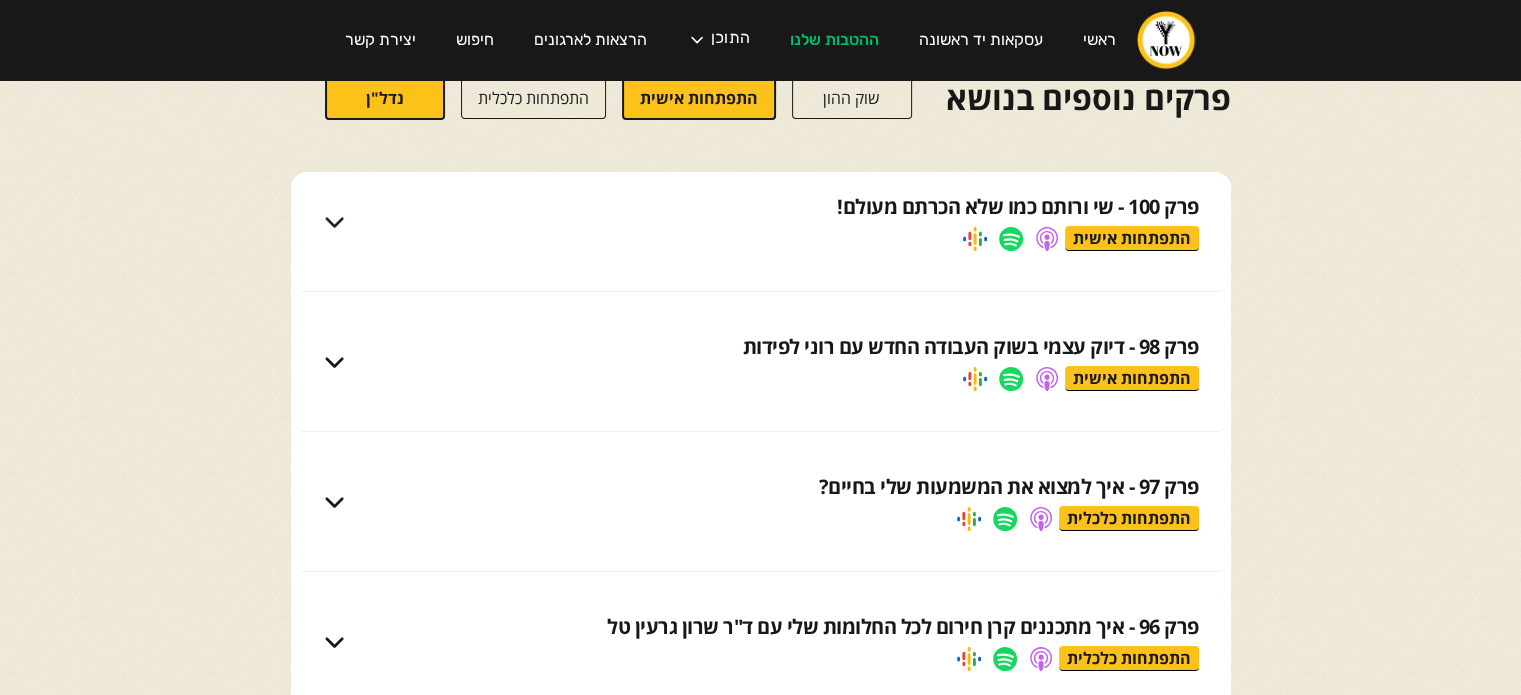 click on "פרק 100 - שי ורותם כמו שלא הכרתם מעולם! התפתחות אישית" at bounding box center (761, 222) 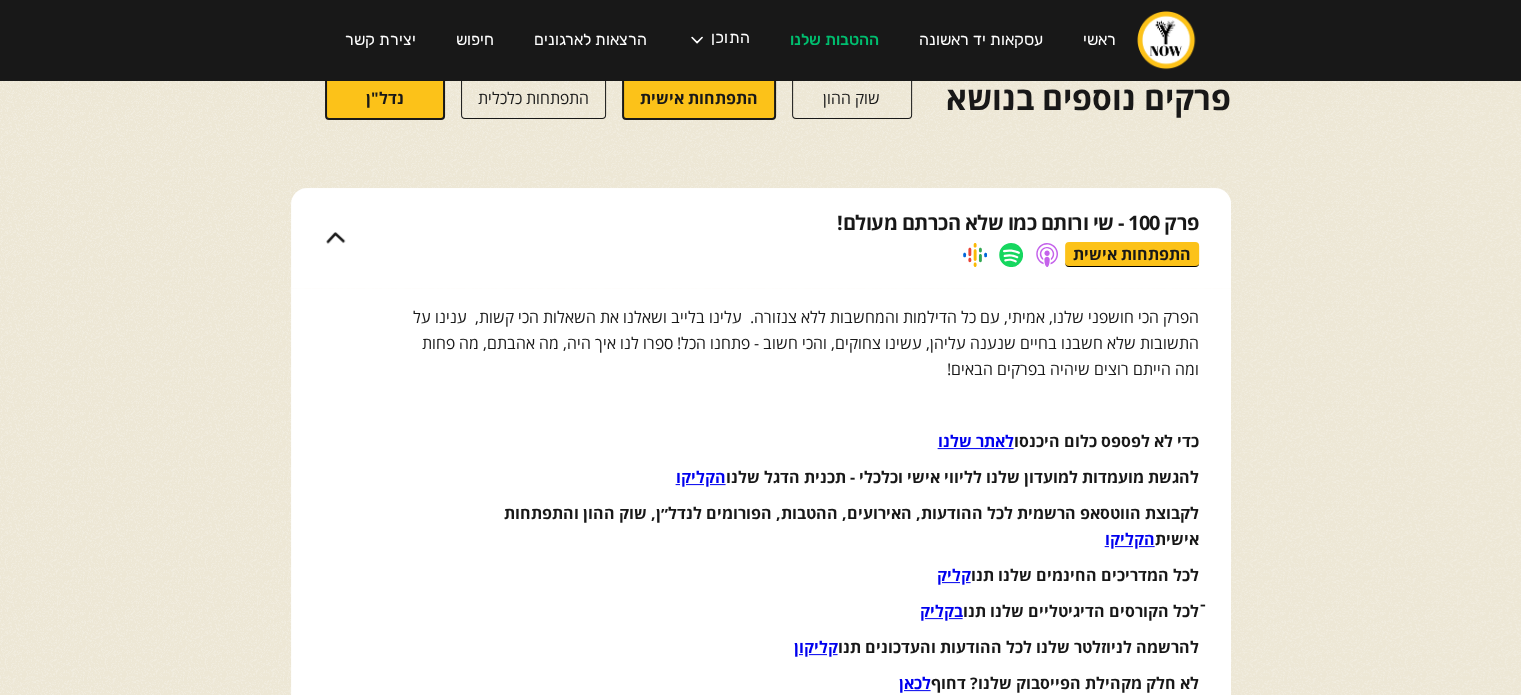 click at bounding box center (761, 180) 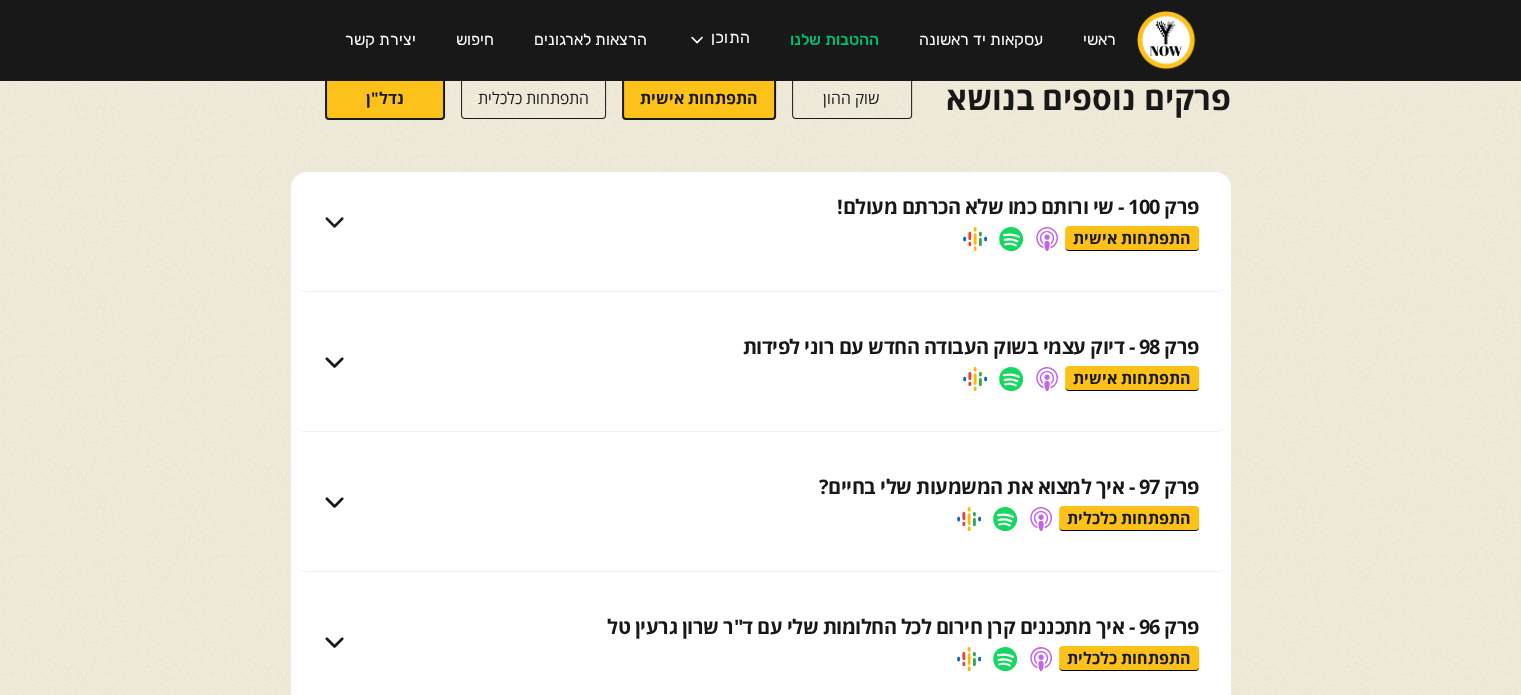 click on "פרק 98 - דיוק עצמי בשוק העבודה החדש עם רוני לפידות התפתחות אישית" at bounding box center [785, 362] 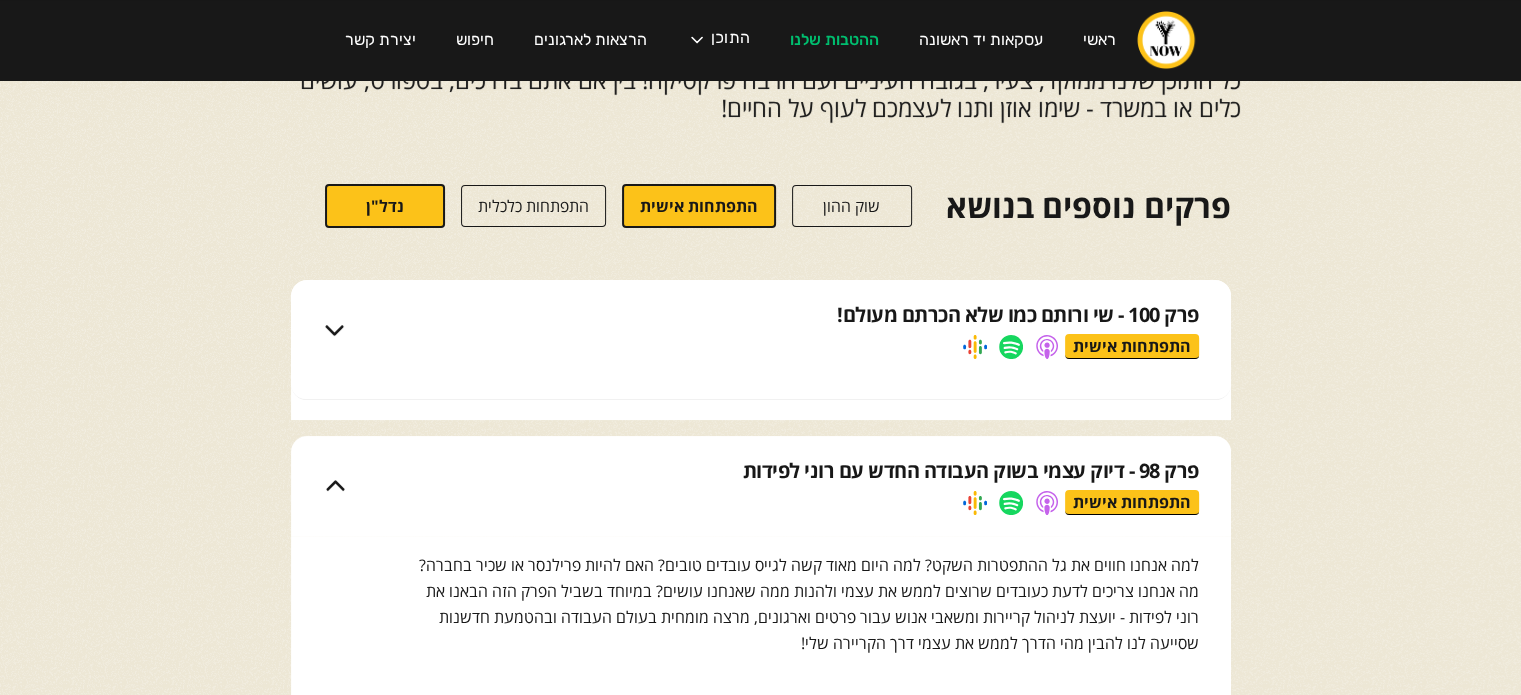 scroll, scrollTop: 0, scrollLeft: 0, axis: both 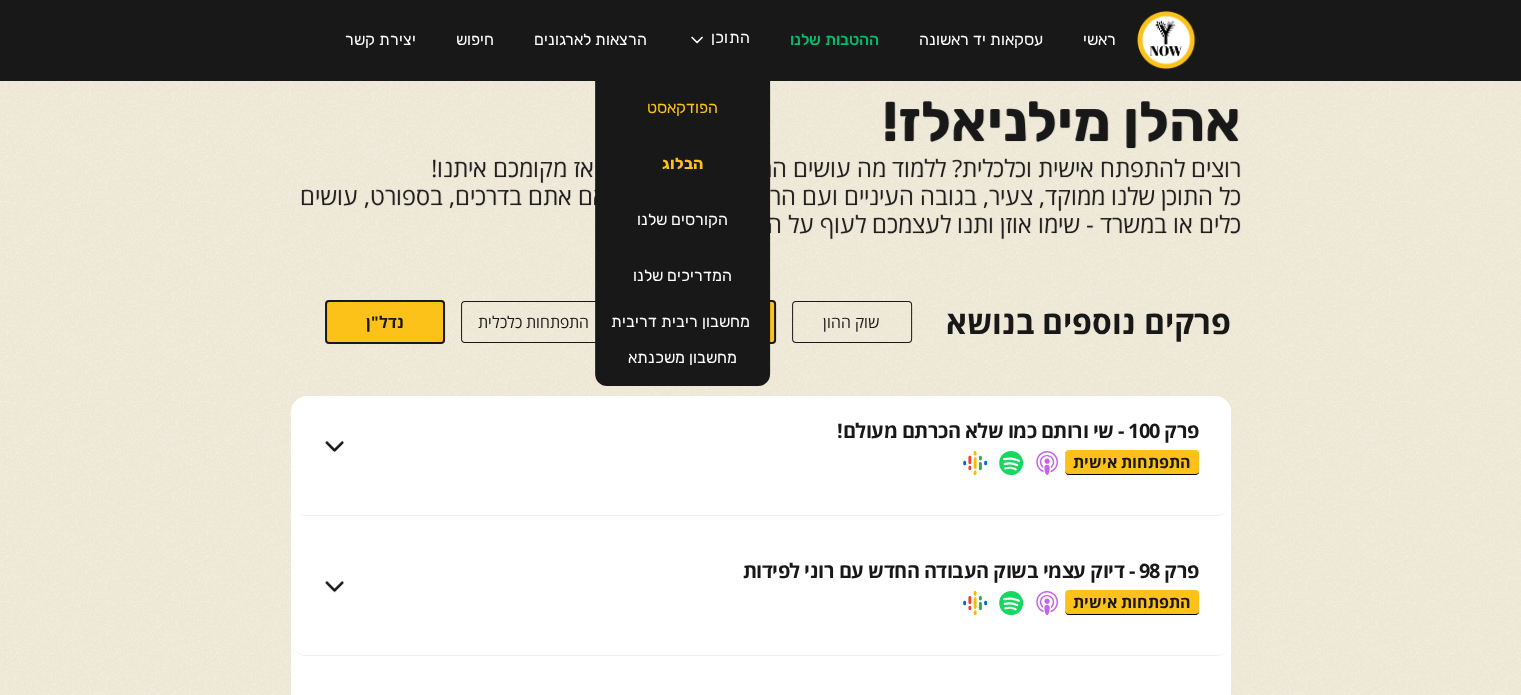 click on "הבלוג" at bounding box center (682, 164) 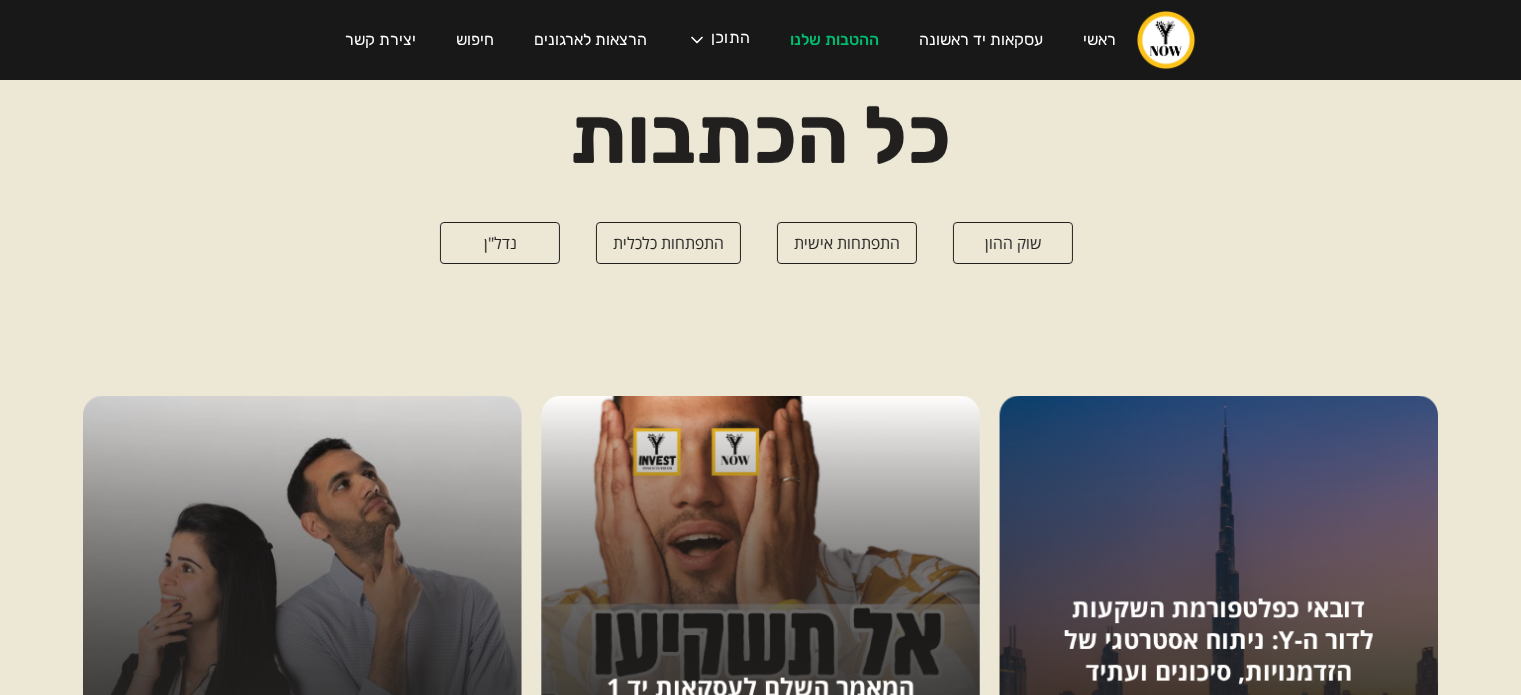scroll, scrollTop: 0, scrollLeft: 0, axis: both 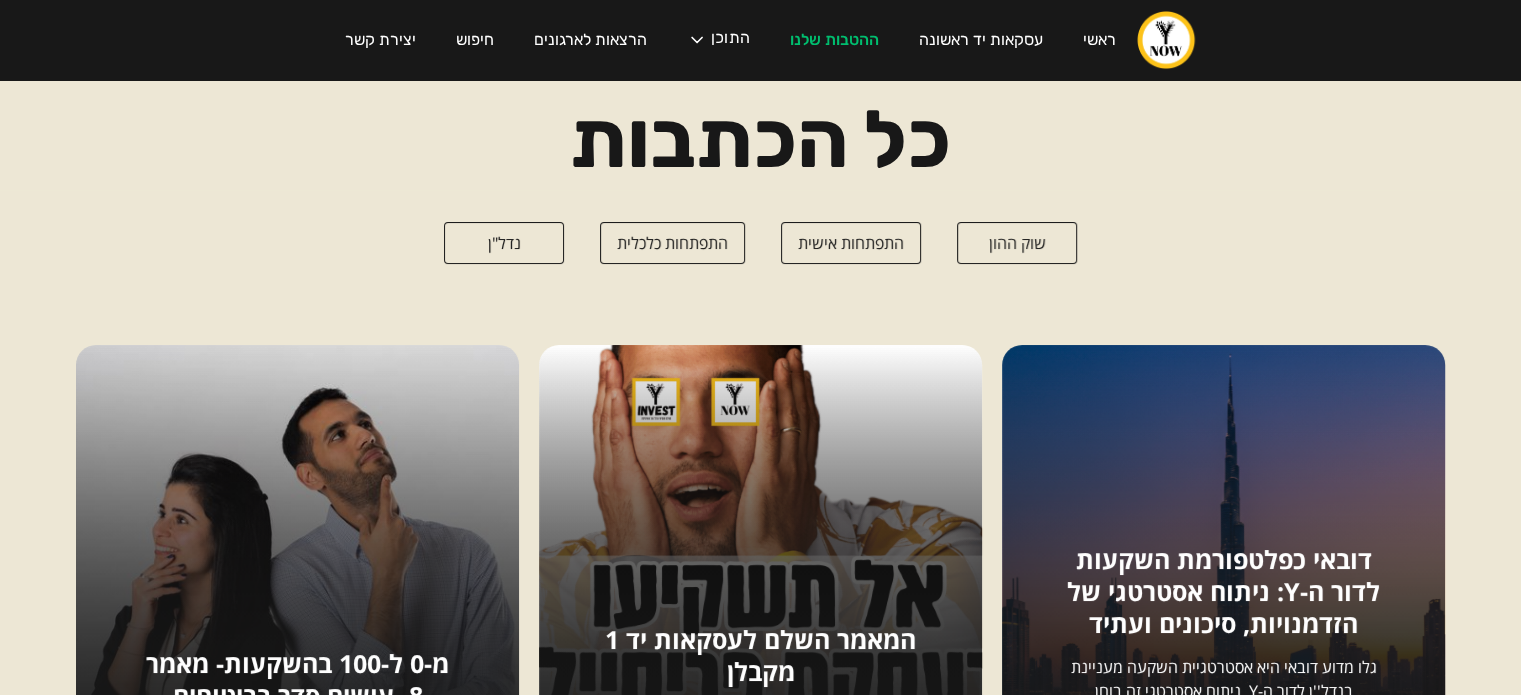 click on "התפתחות אישית" at bounding box center [851, 243] 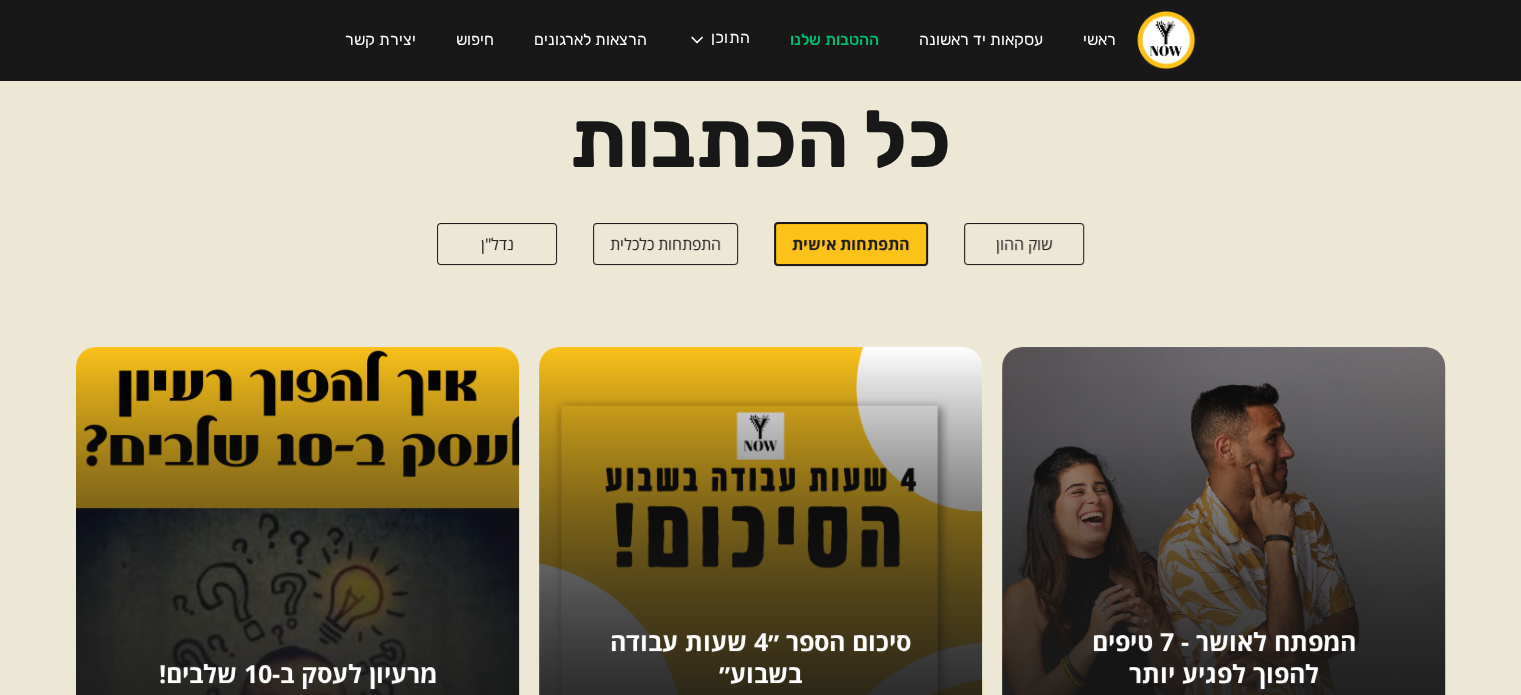 click on "התפתחות כלכלית" at bounding box center (665, 244) 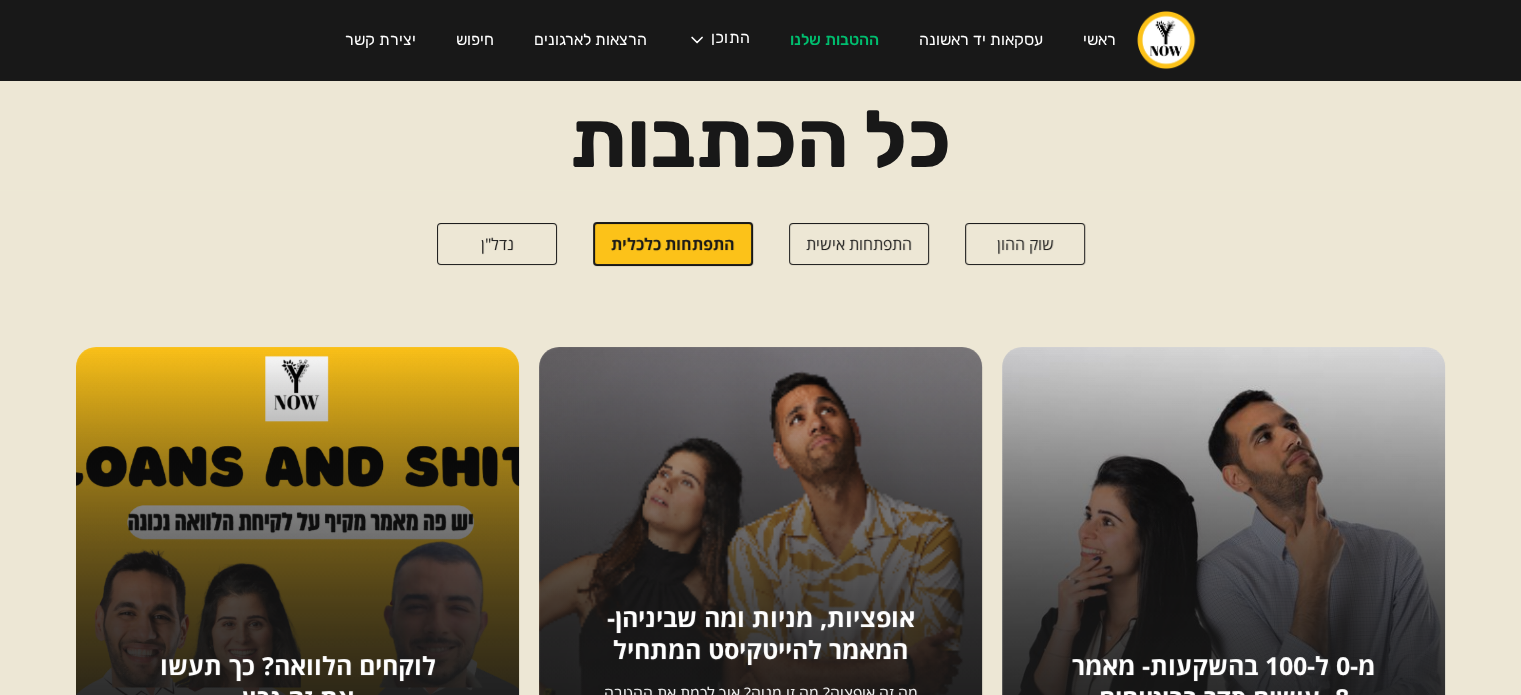 click on "נדל"ן" at bounding box center (497, 244) 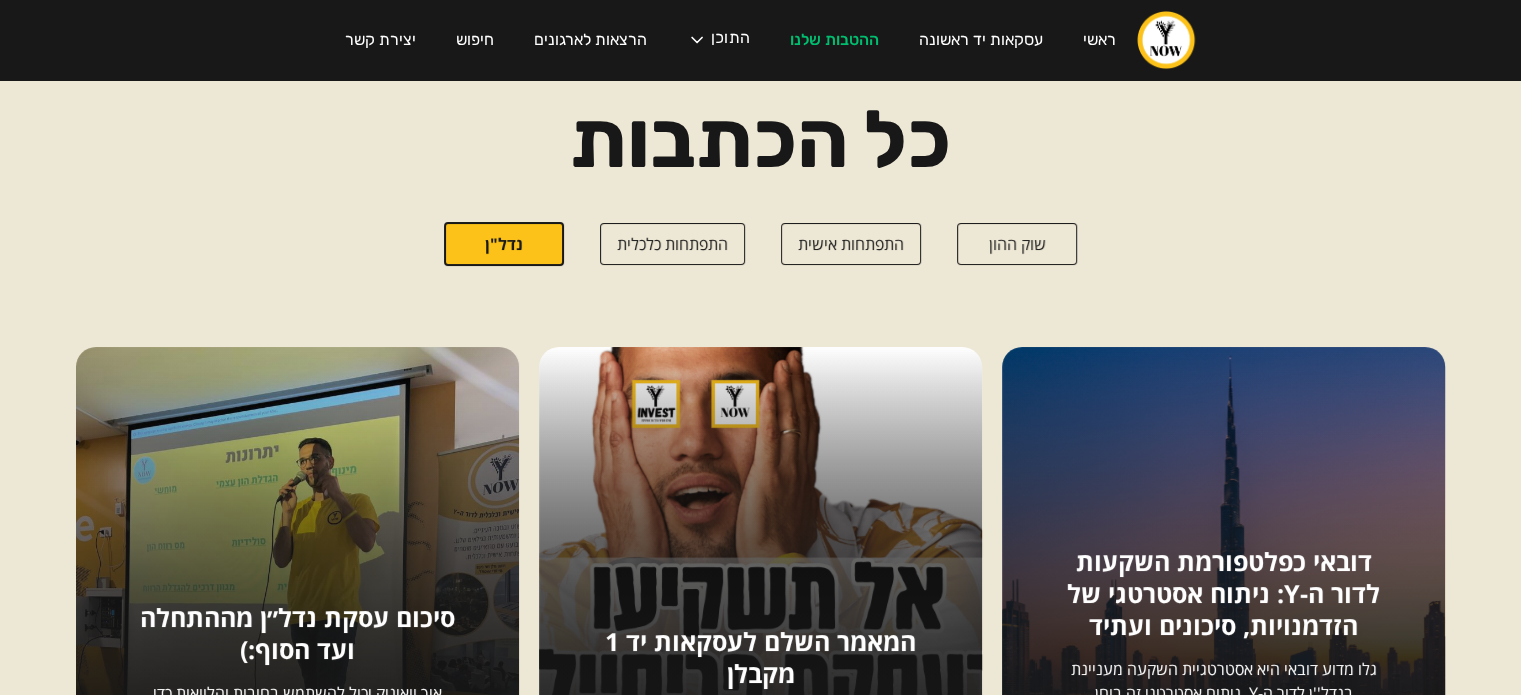 click on "שוק ההון" at bounding box center [1017, 244] 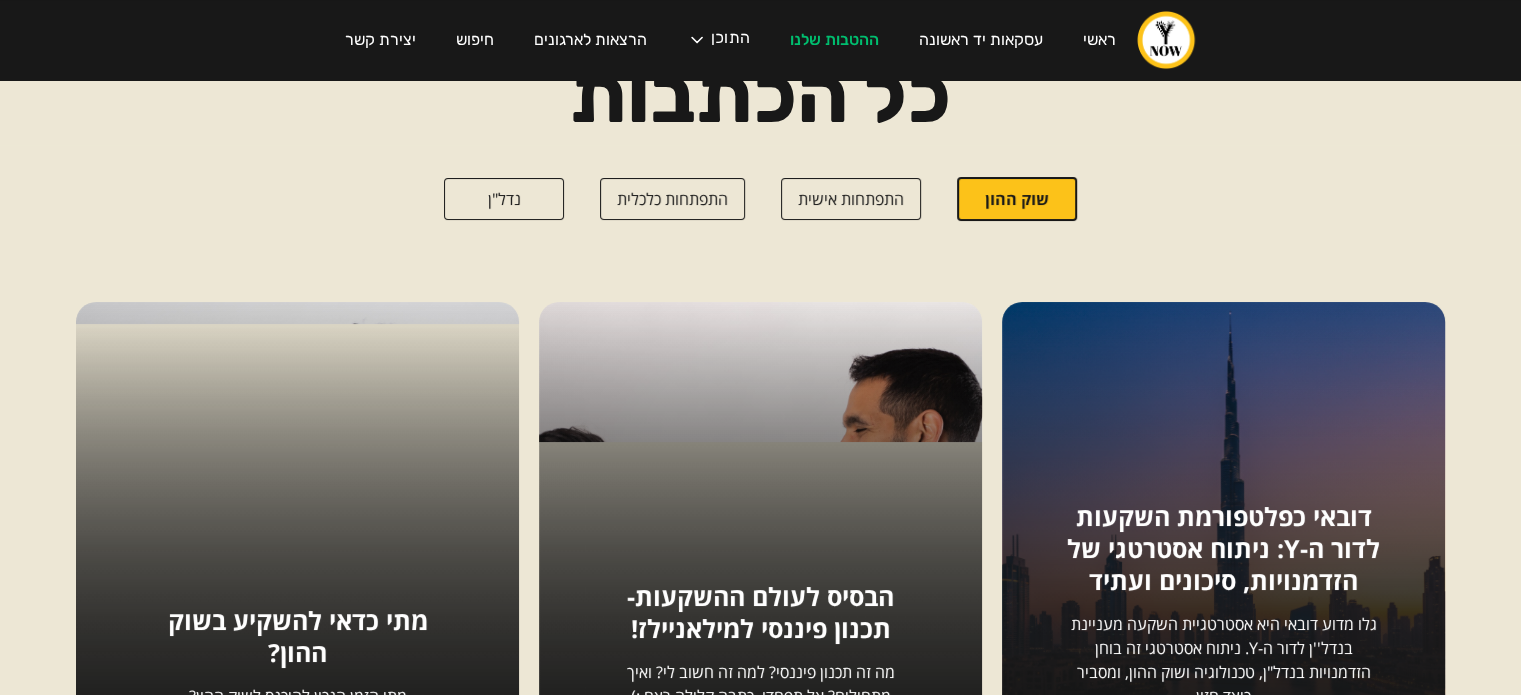 scroll, scrollTop: 50, scrollLeft: 0, axis: vertical 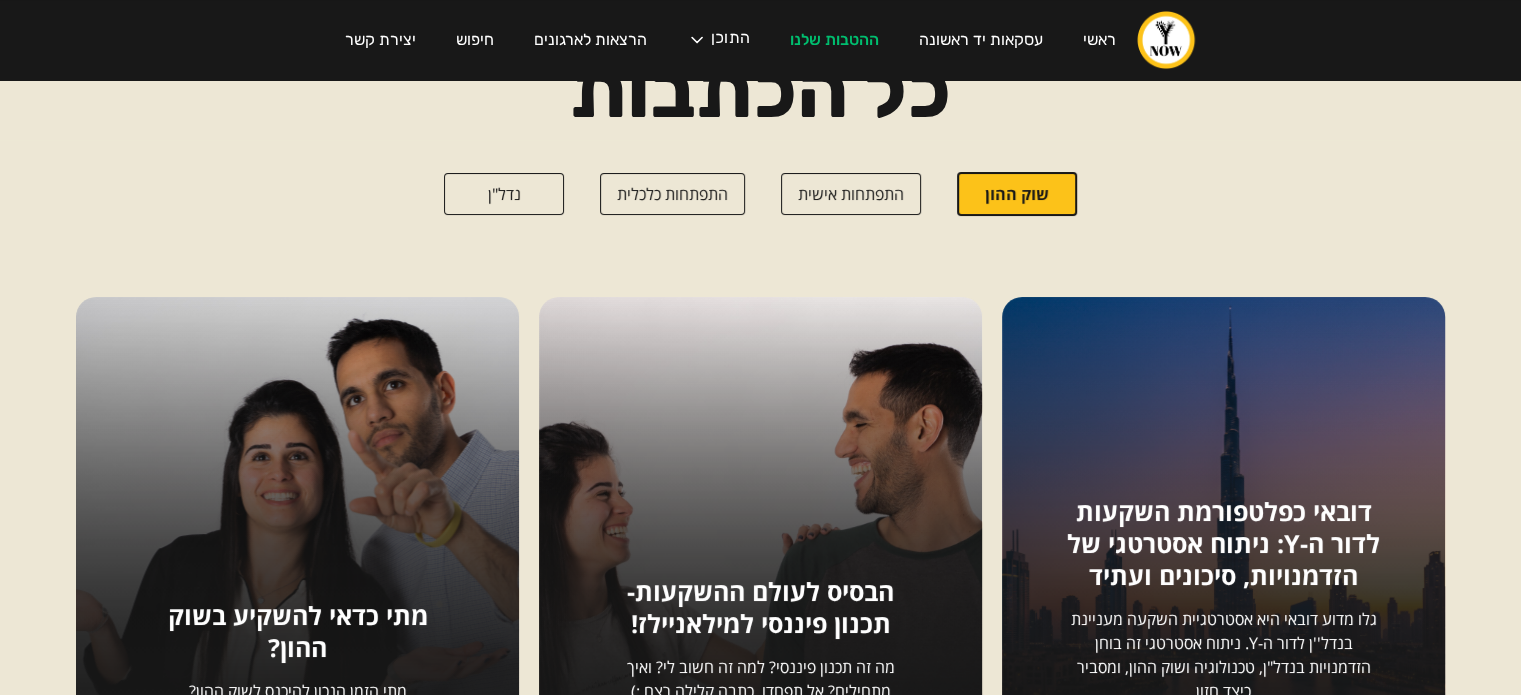 click on "התפתחות אישית" at bounding box center (851, 194) 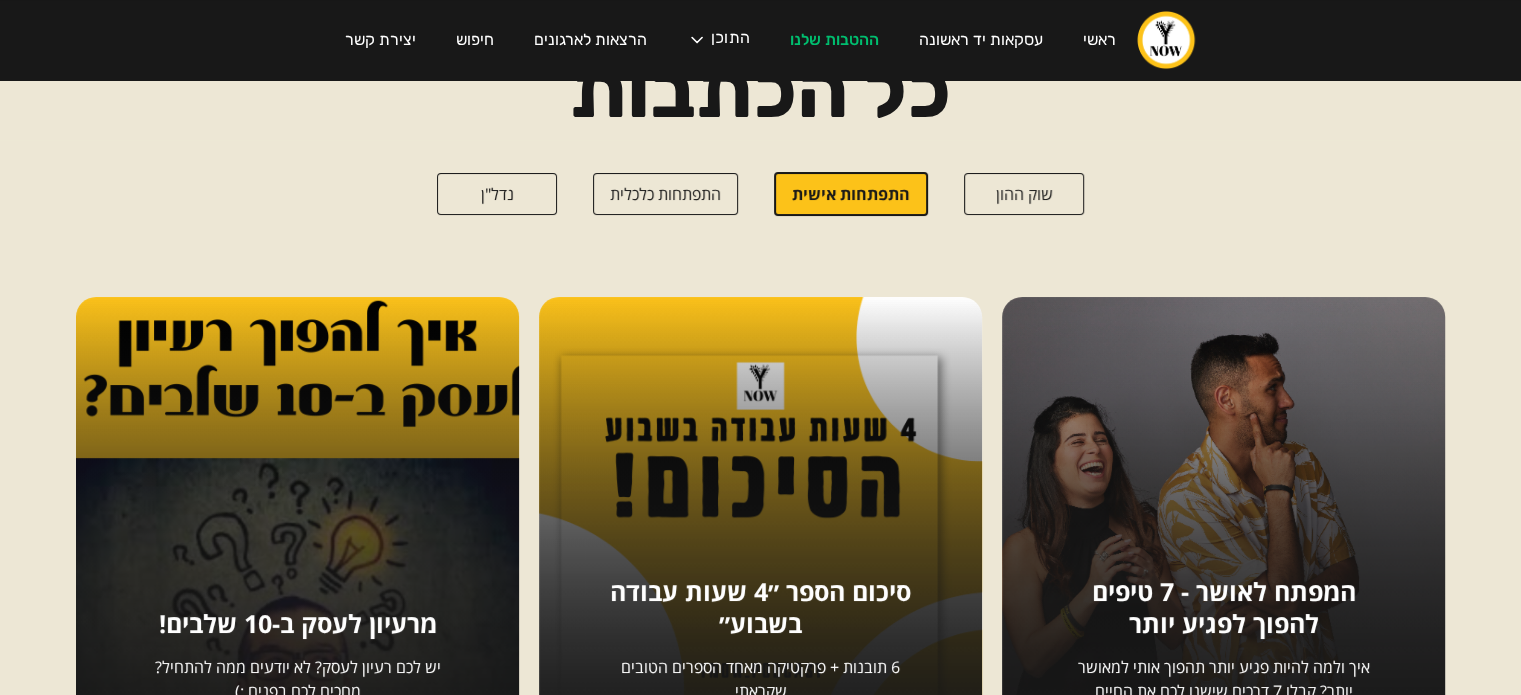 click on "התפתחות כלכלית" at bounding box center [665, 194] 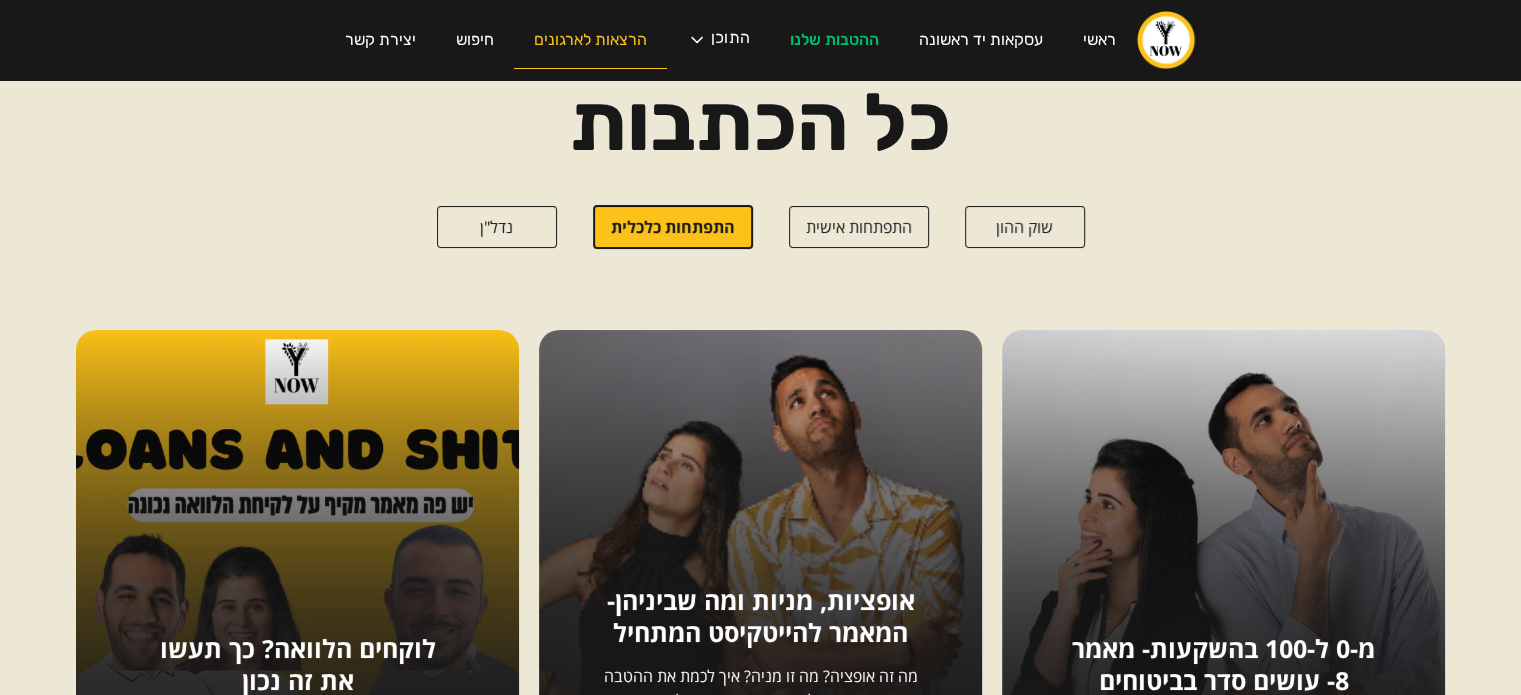 scroll, scrollTop: 0, scrollLeft: 0, axis: both 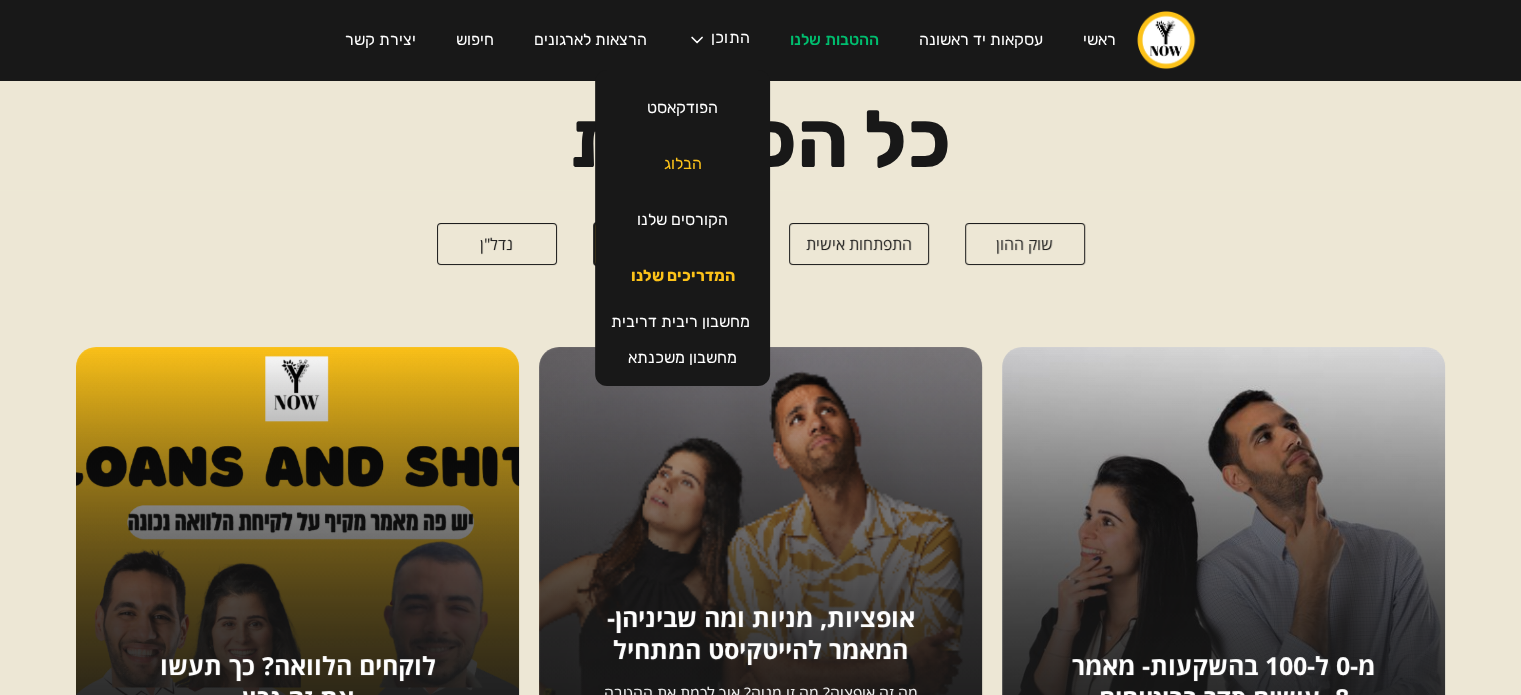 click on "המדריכים שלנו" at bounding box center (683, 276) 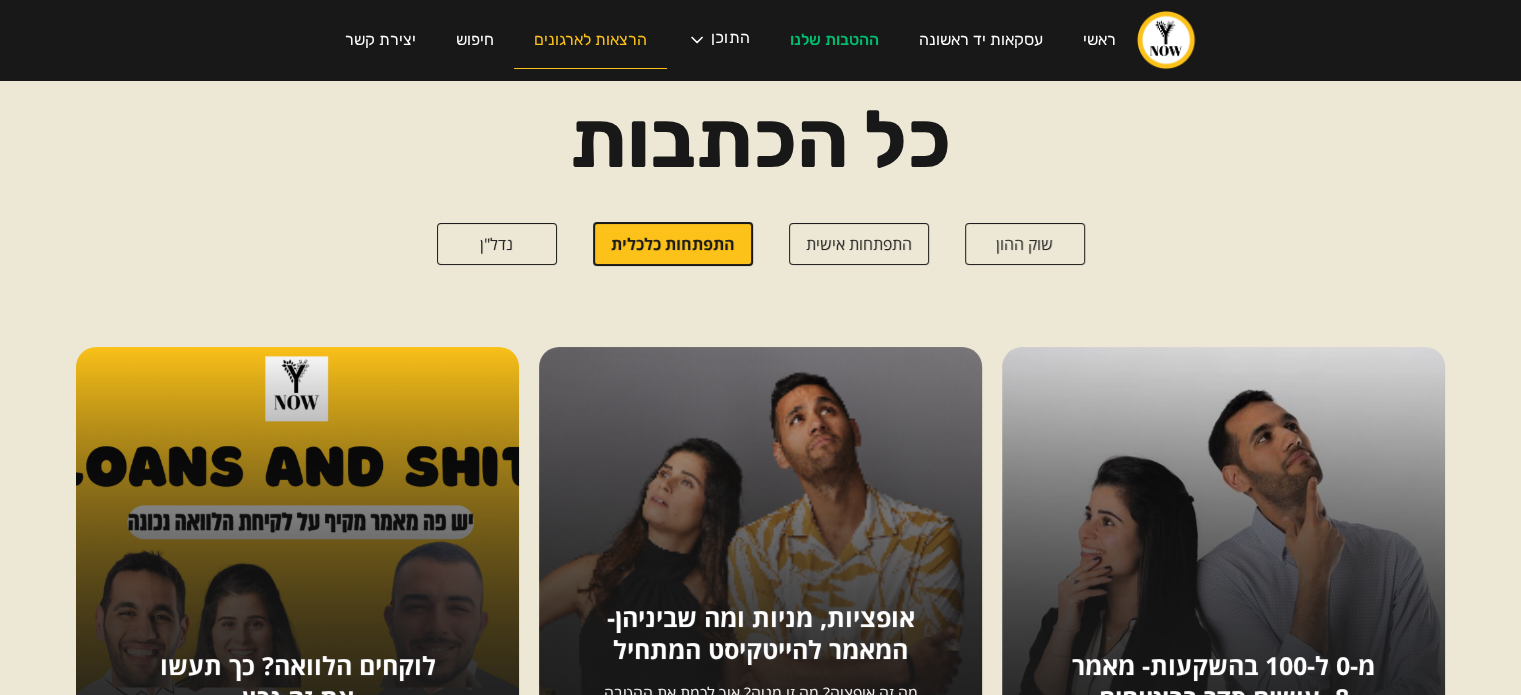 click on "הרצאות לארגונים" at bounding box center (590, 40) 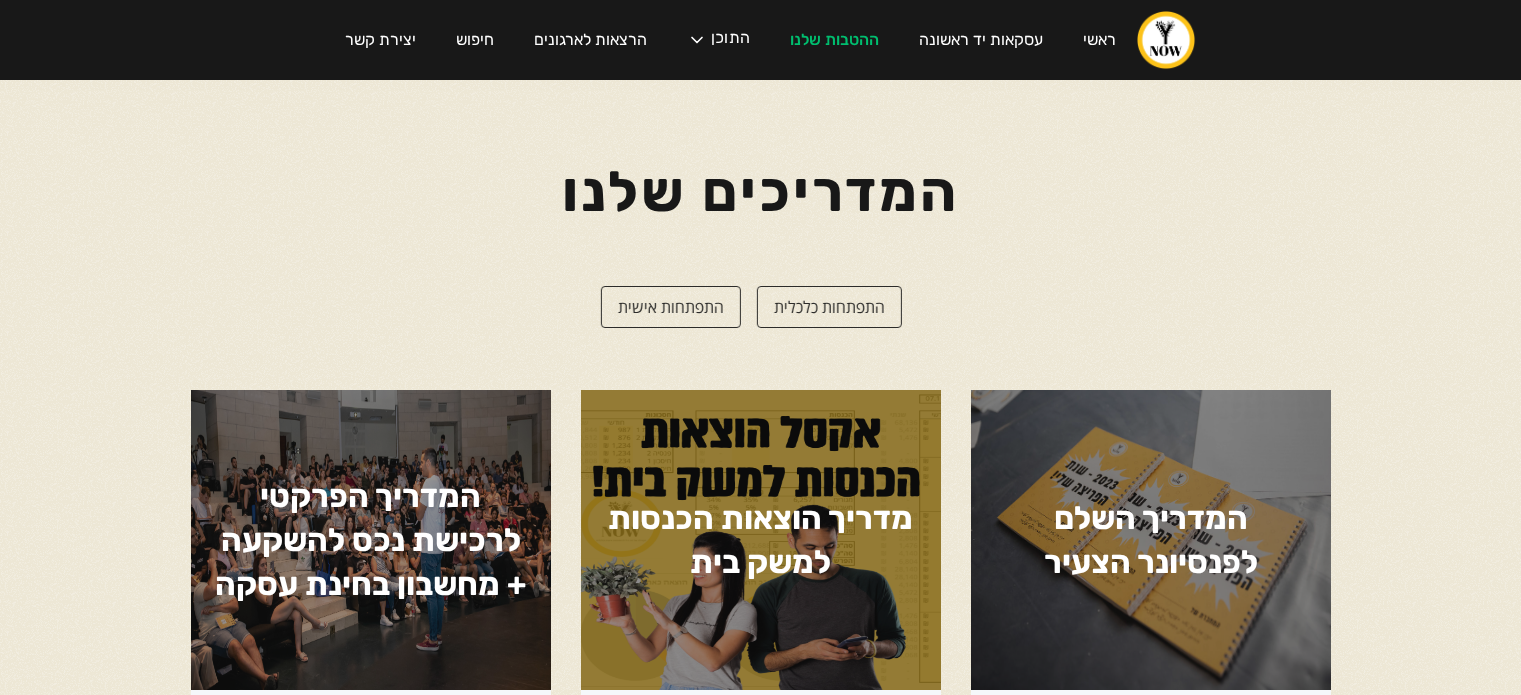scroll, scrollTop: 0, scrollLeft: 0, axis: both 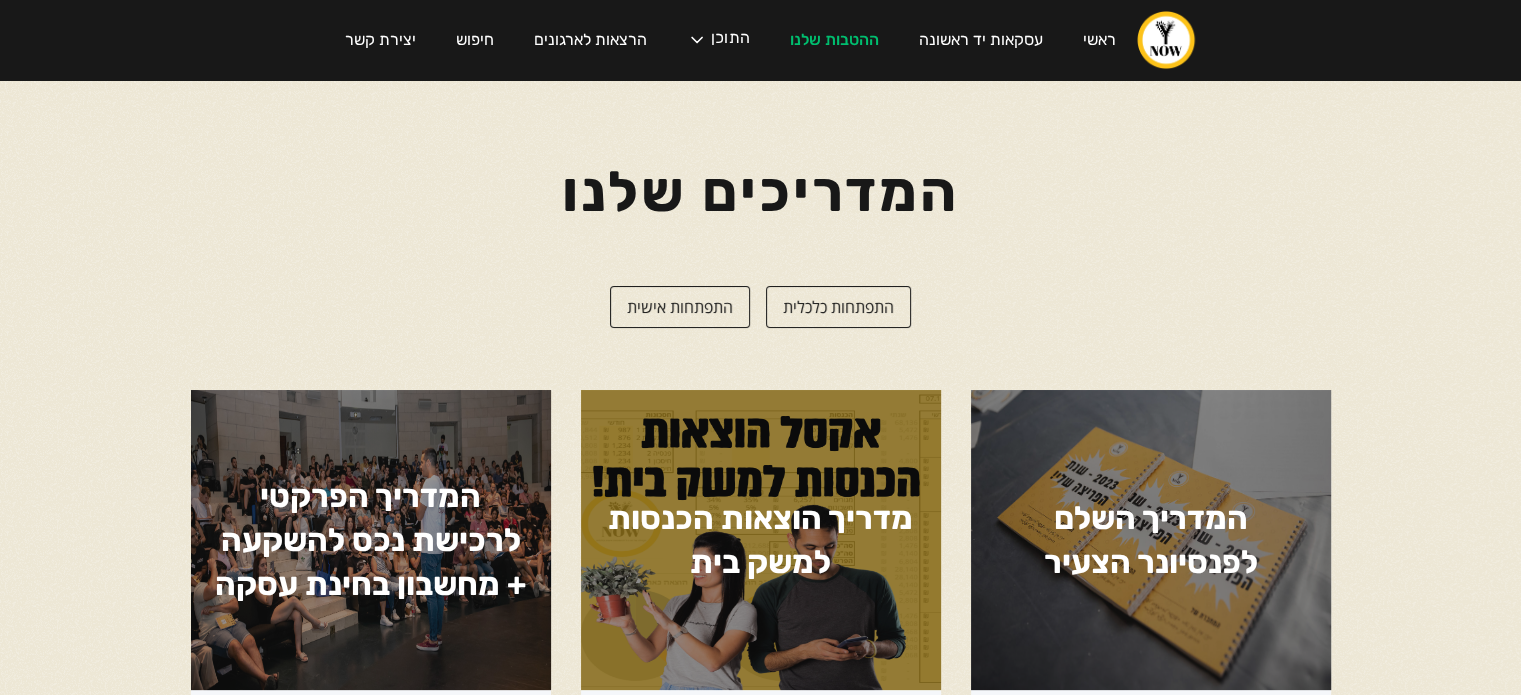 click on "התפתחות כלכלית" at bounding box center (838, 307) 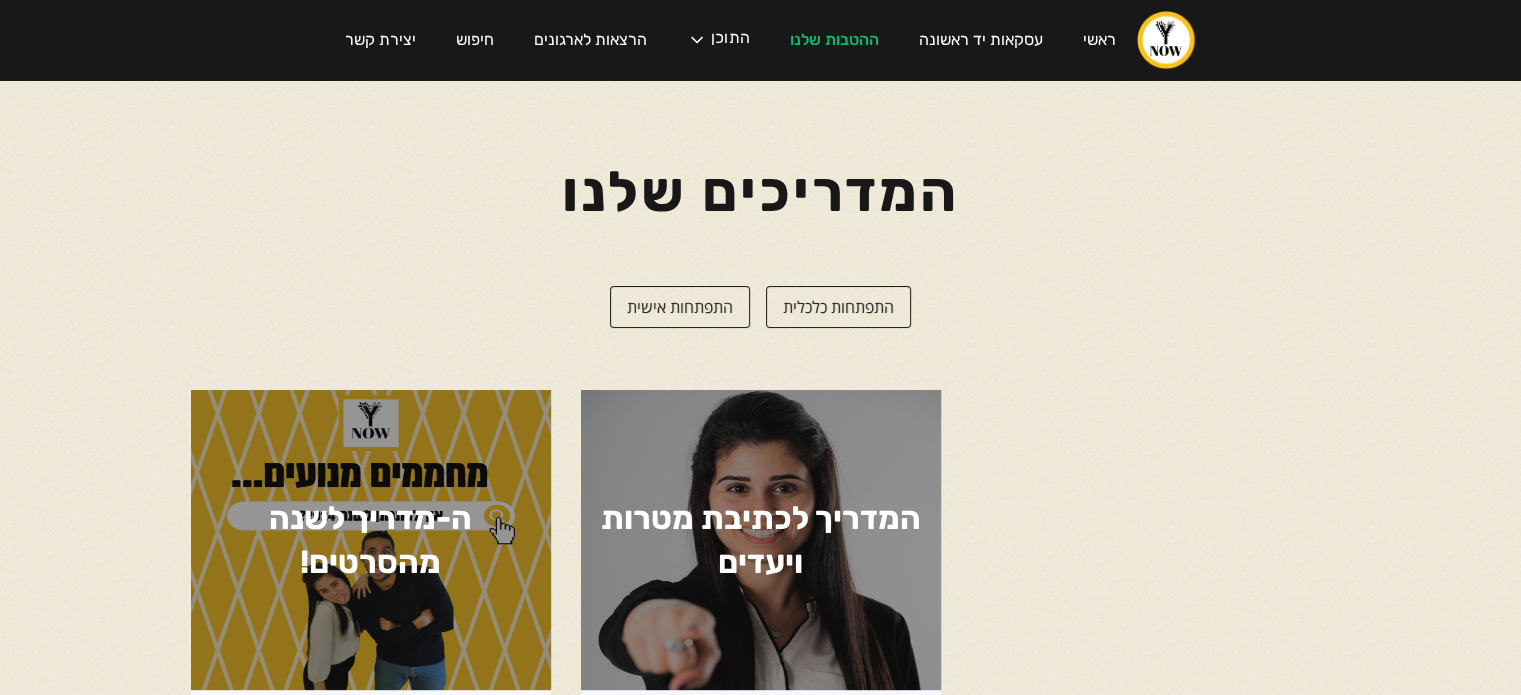 click on "התפתחות כלכלית" at bounding box center (838, 307) 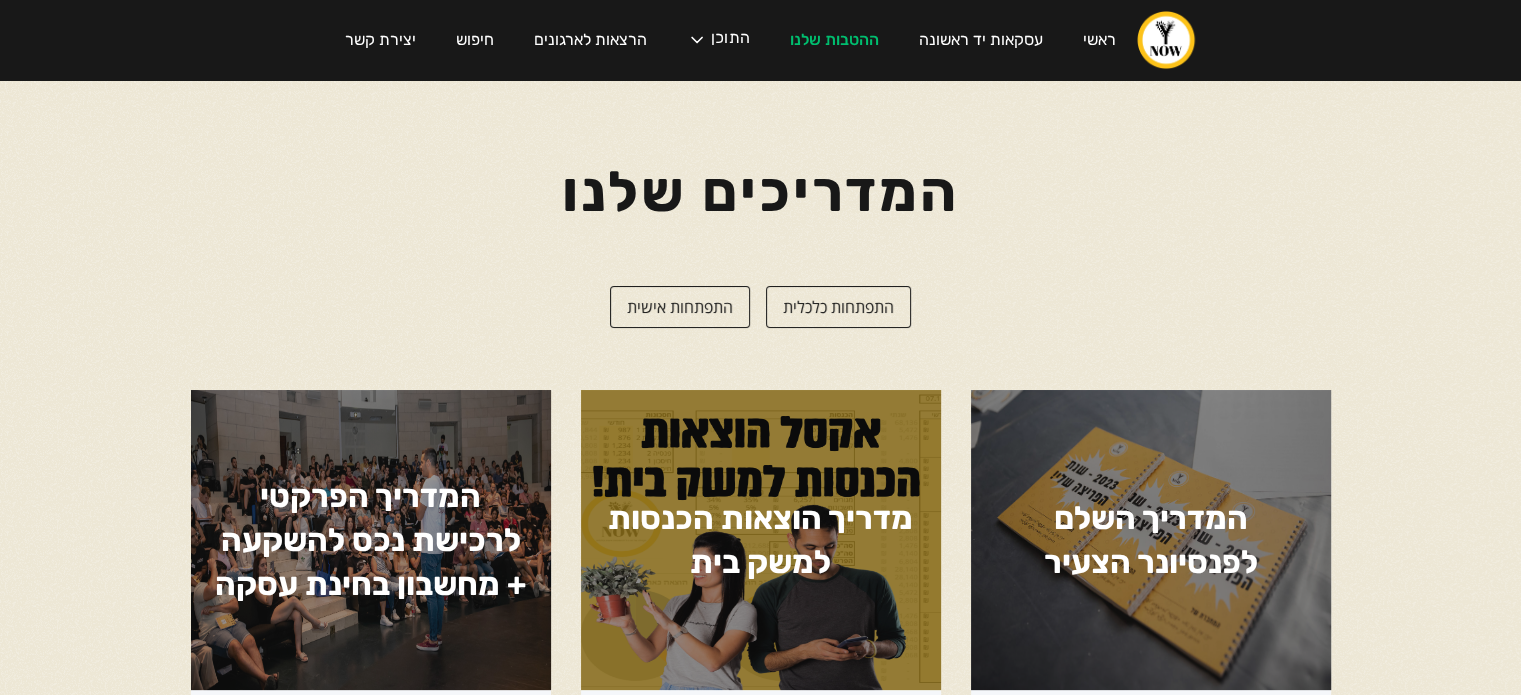click on "מדריך הוצאות הכנסות למשק בית" at bounding box center (761, 540) 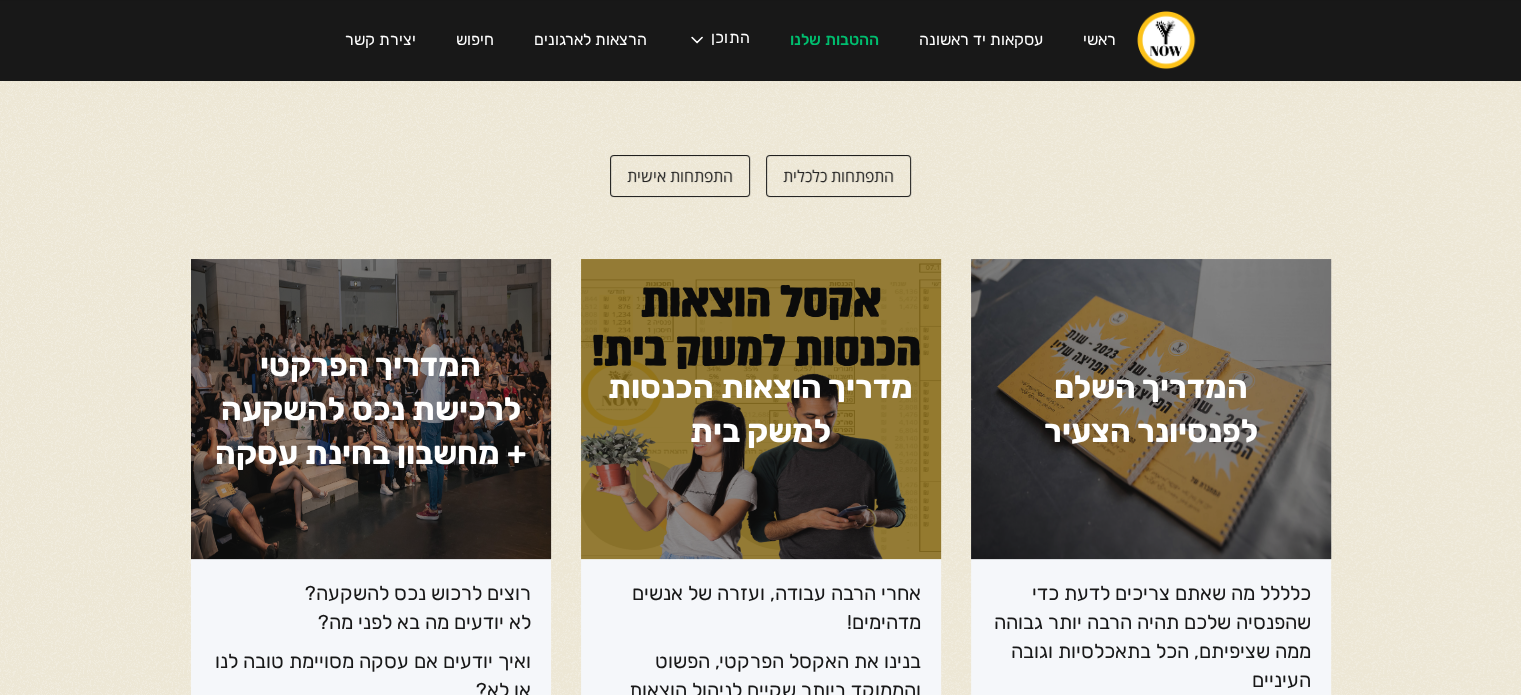 scroll, scrollTop: 424, scrollLeft: 0, axis: vertical 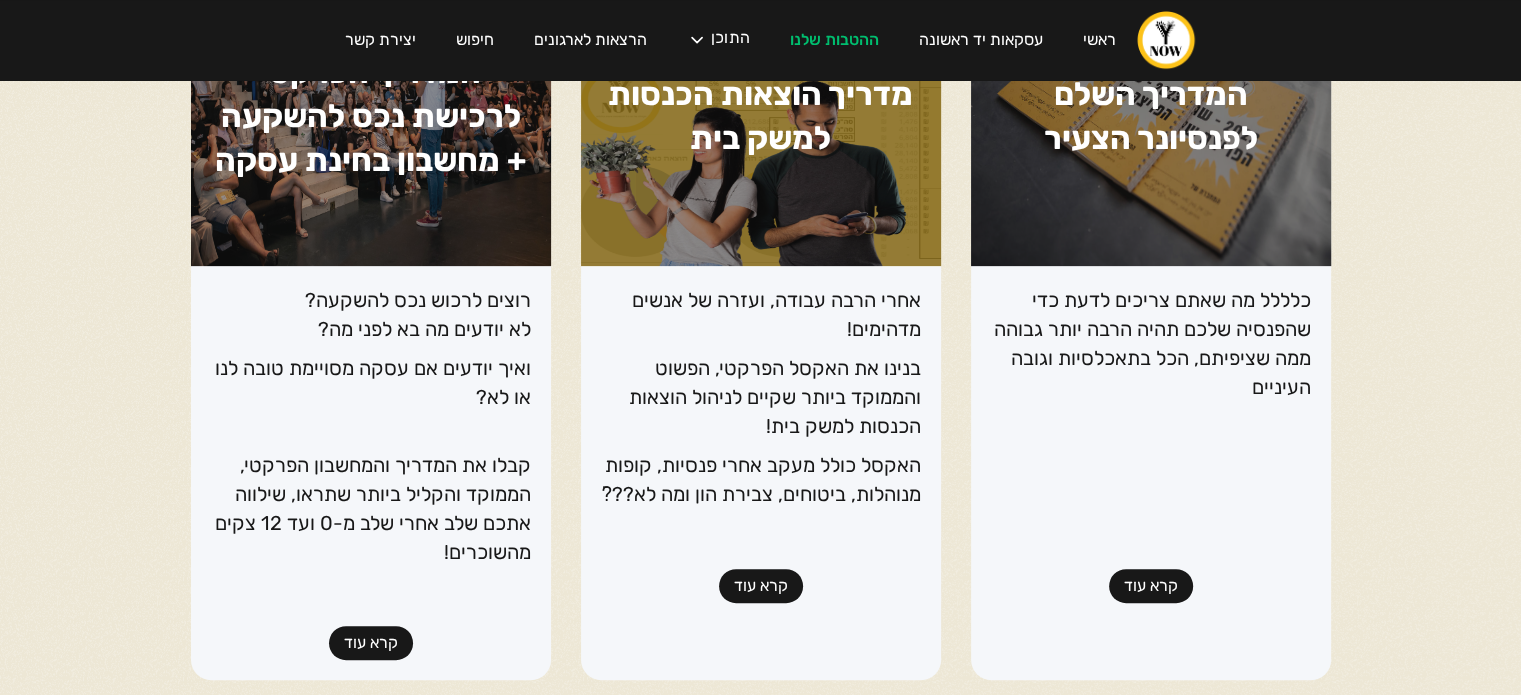 click on "קרא עוד" at bounding box center (761, 586) 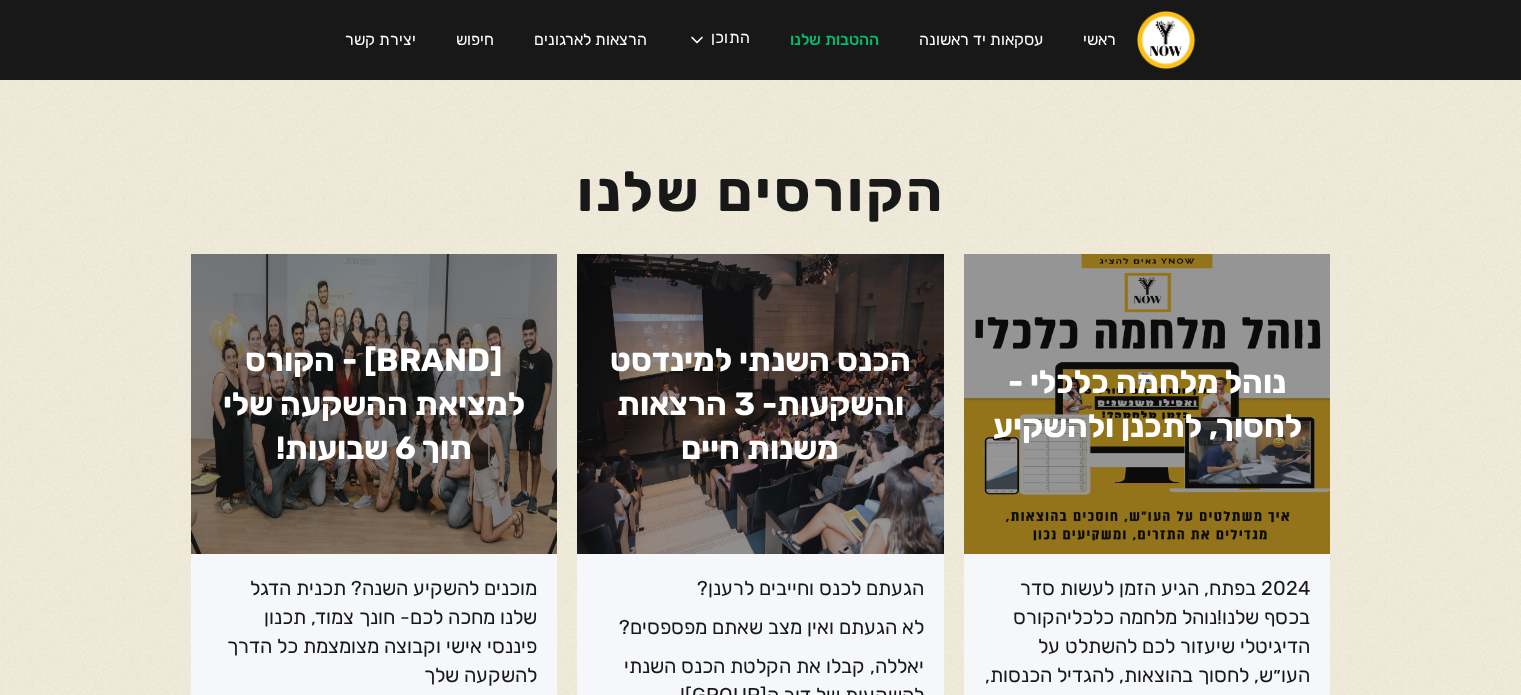 scroll, scrollTop: 0, scrollLeft: 0, axis: both 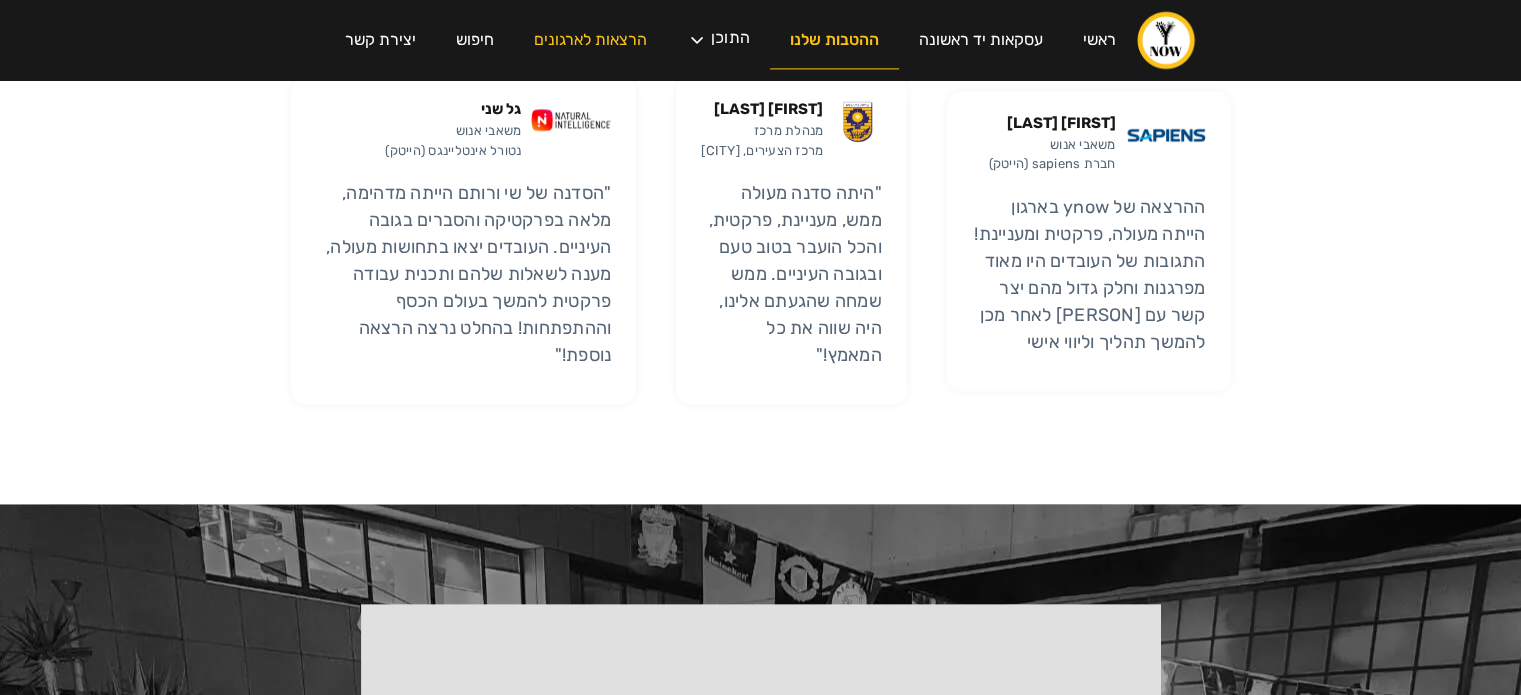 click on "ההטבות שלנו" at bounding box center (834, 40) 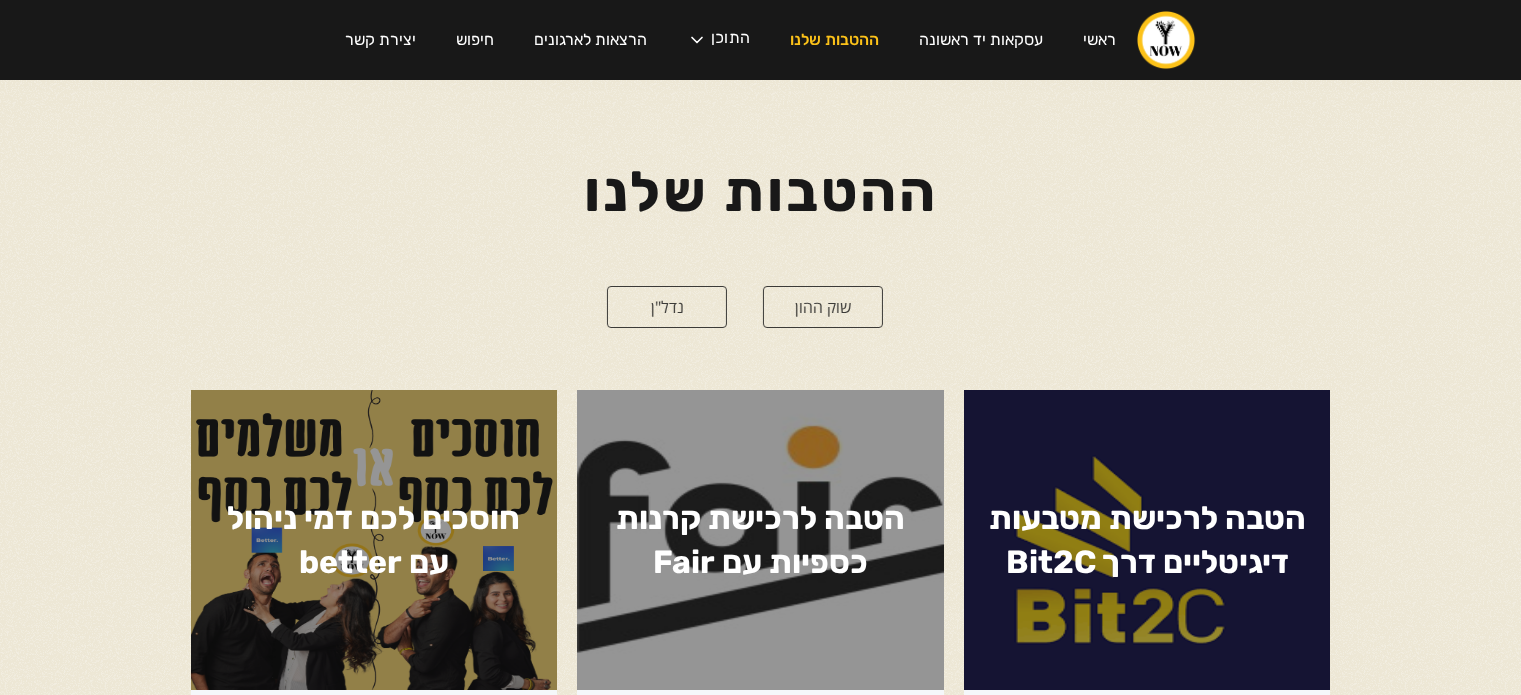 scroll, scrollTop: 0, scrollLeft: 0, axis: both 